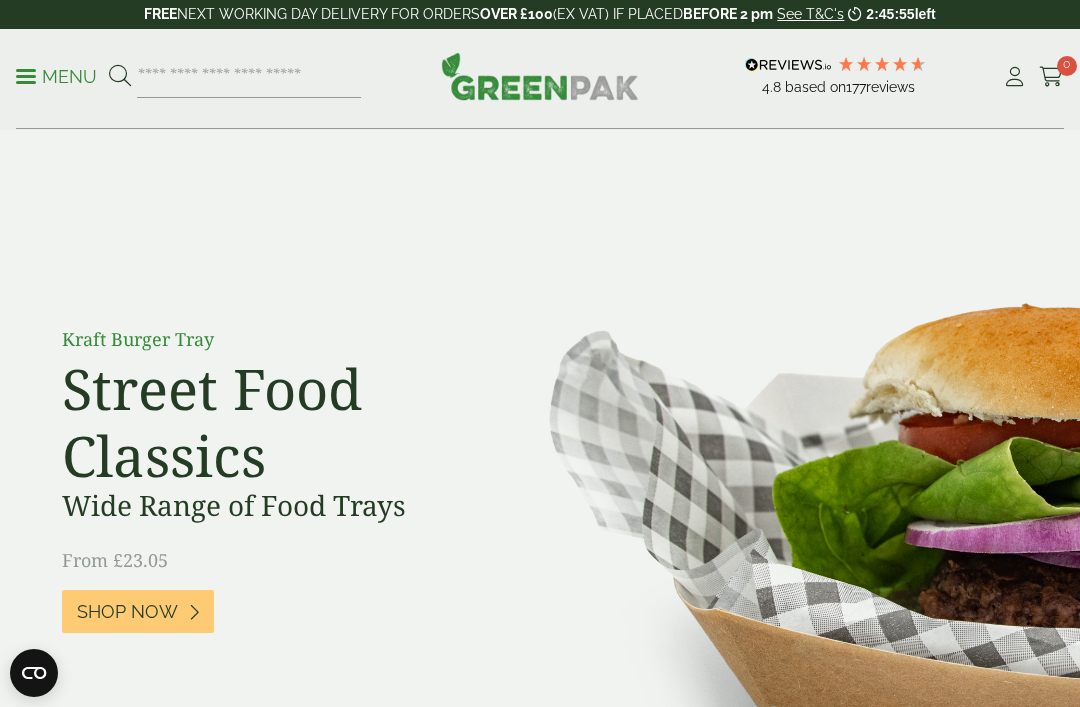 scroll, scrollTop: 0, scrollLeft: 0, axis: both 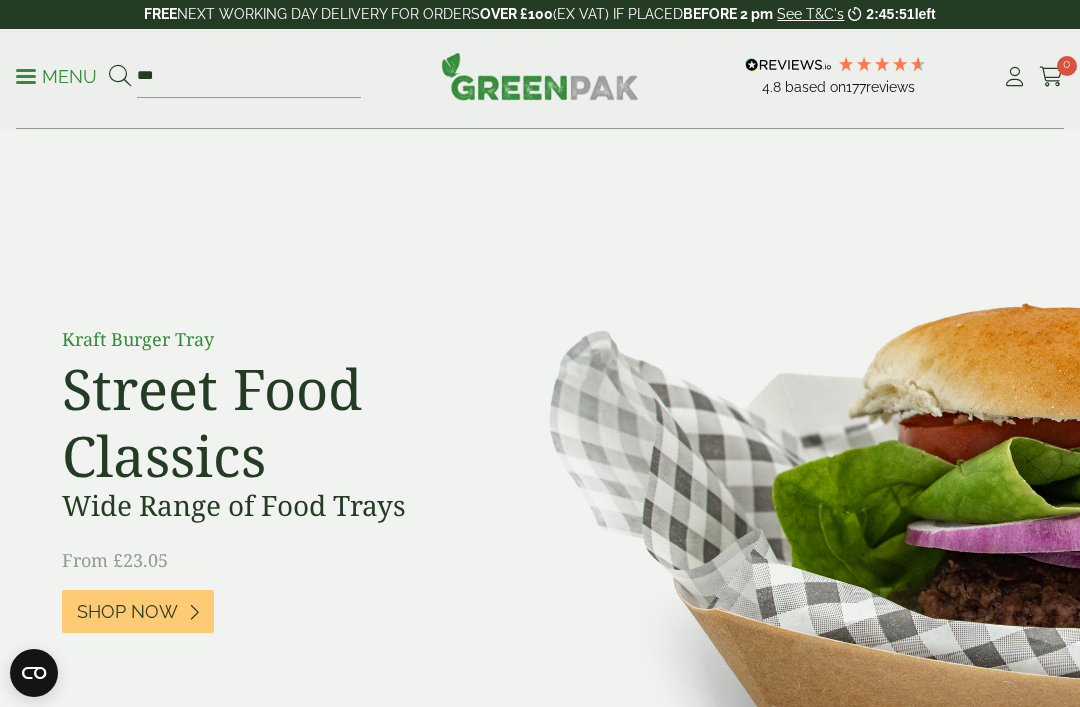 type on "***" 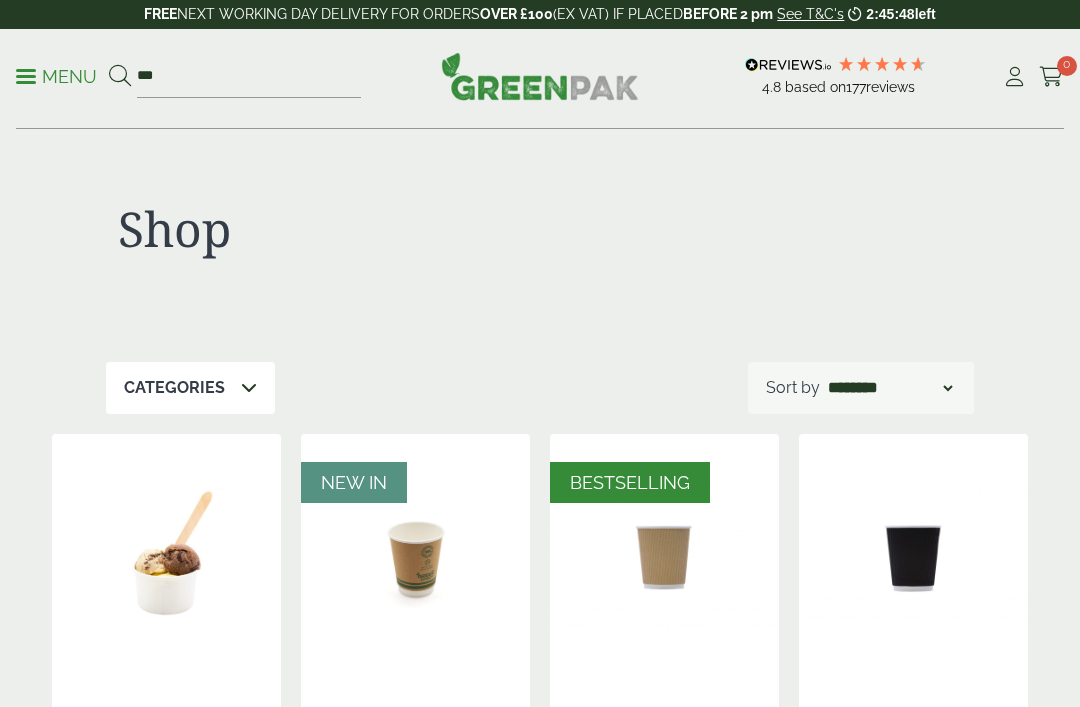 scroll, scrollTop: 472, scrollLeft: 0, axis: vertical 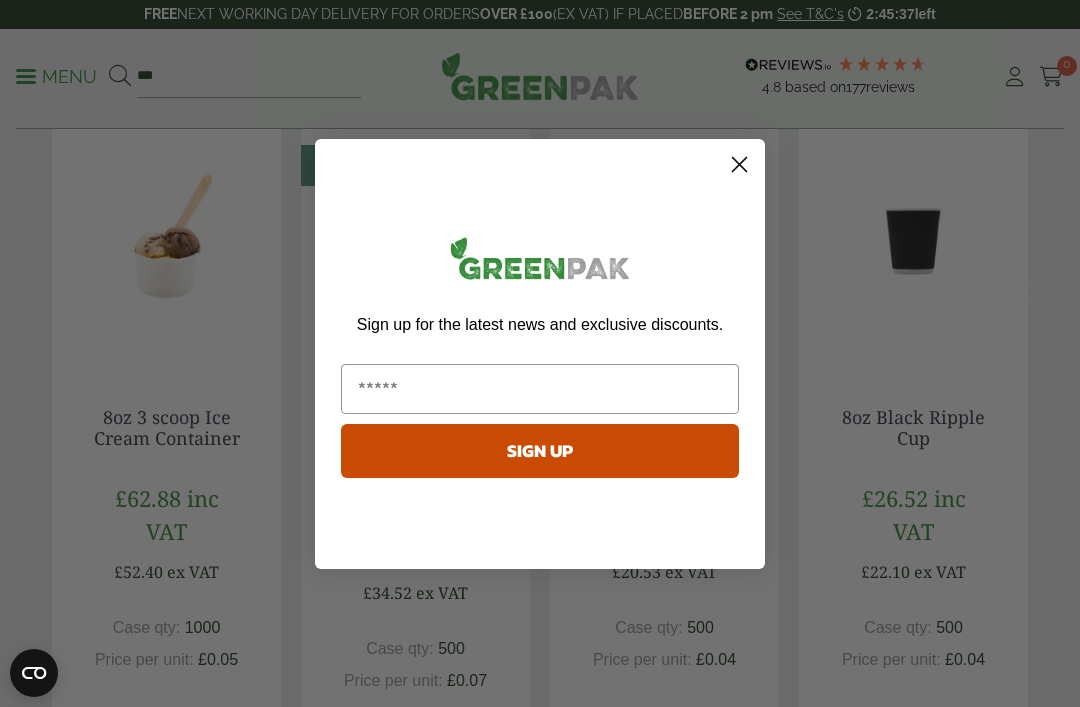 click 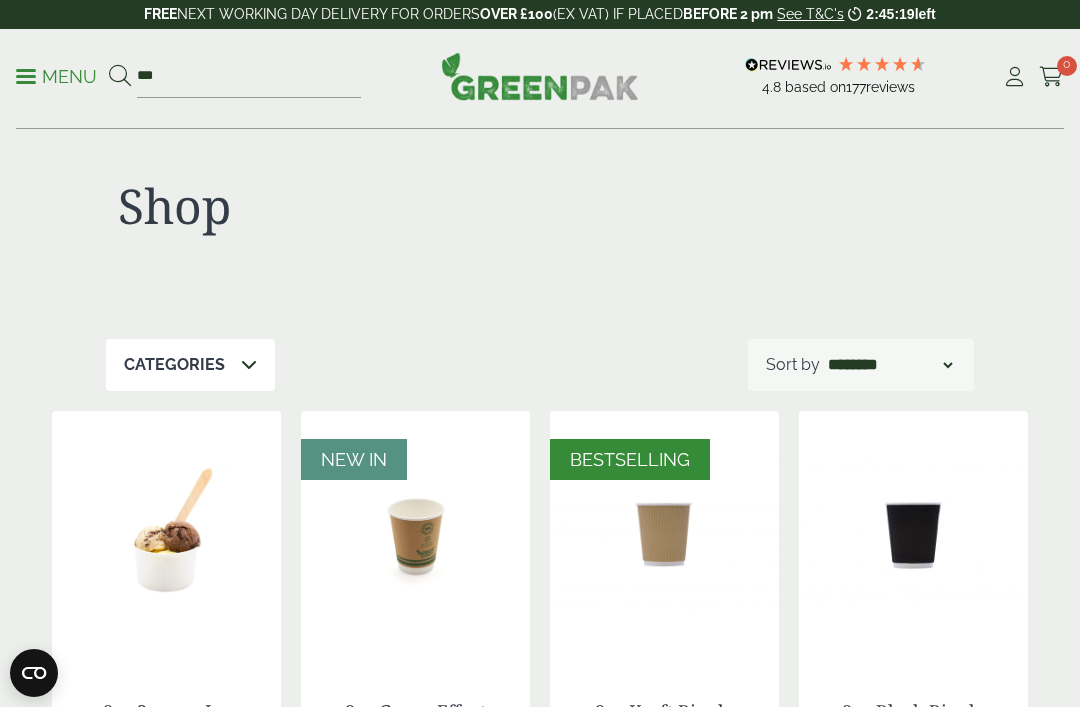 scroll, scrollTop: 0, scrollLeft: 0, axis: both 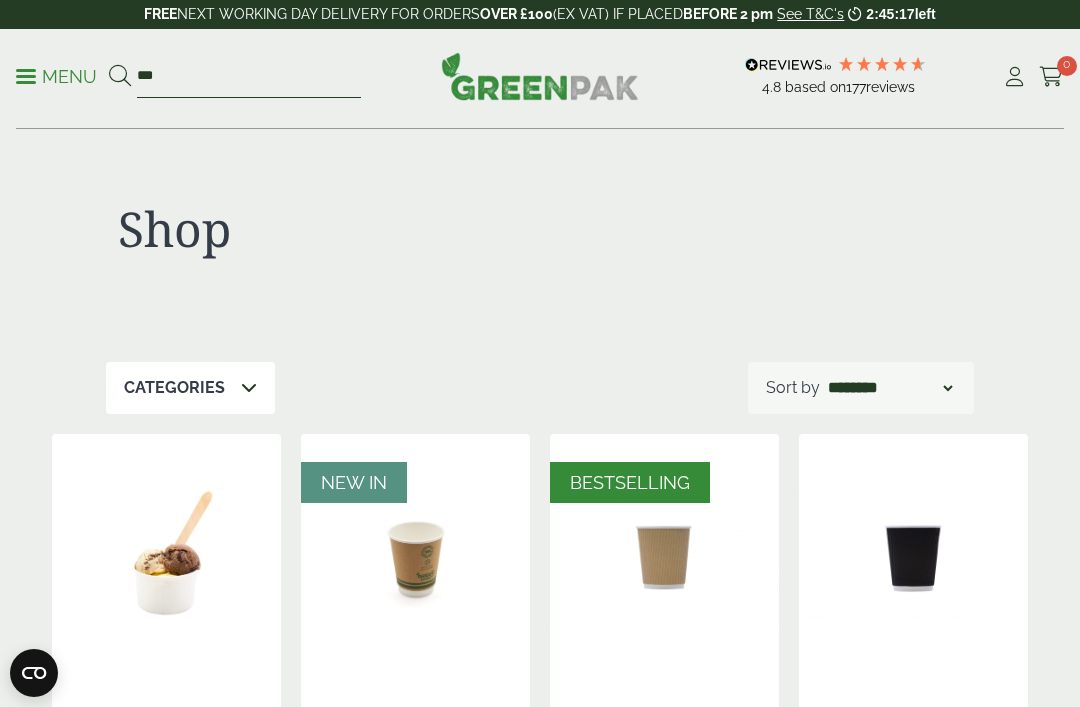 click on "***" at bounding box center [249, 77] 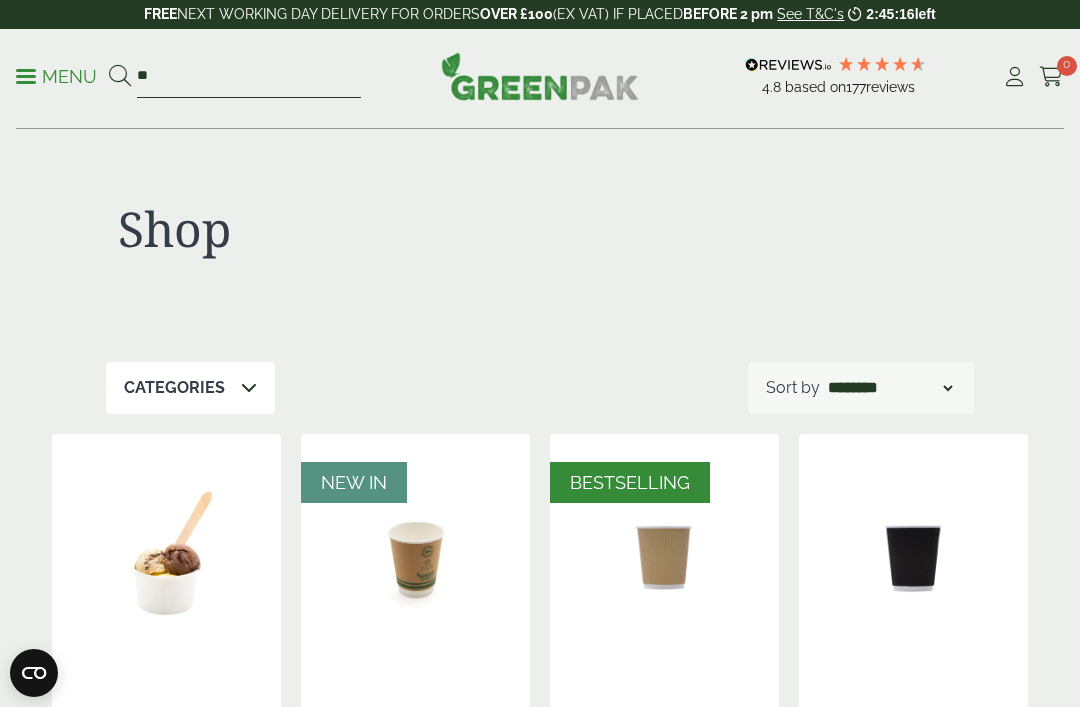 type on "*" 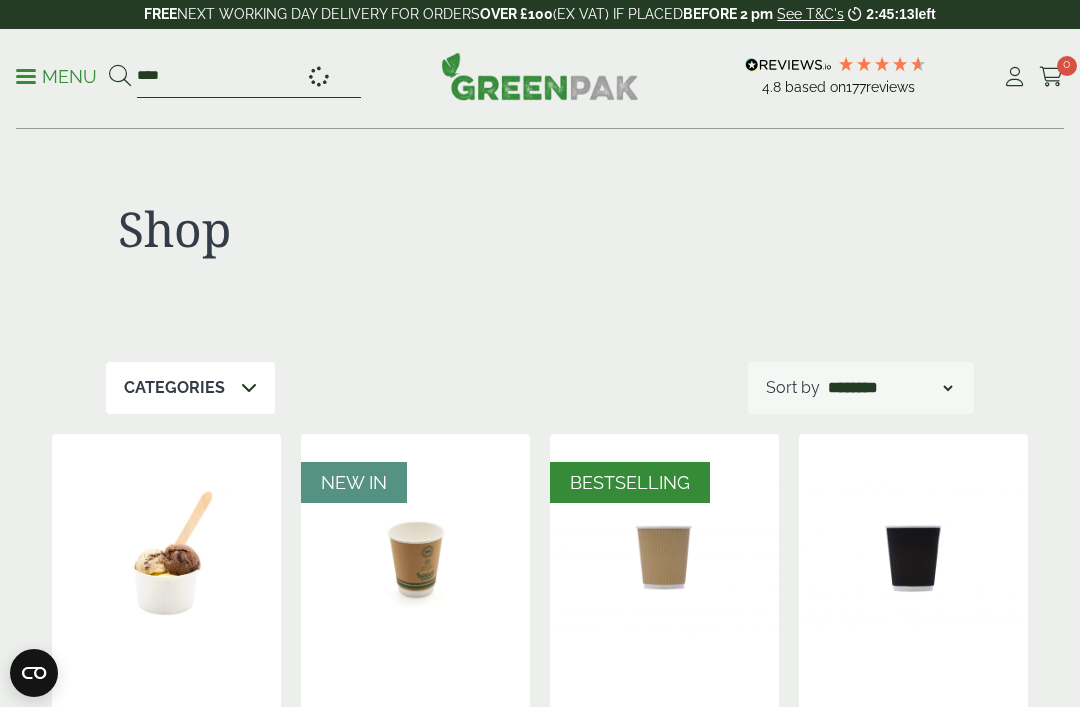 type on "****" 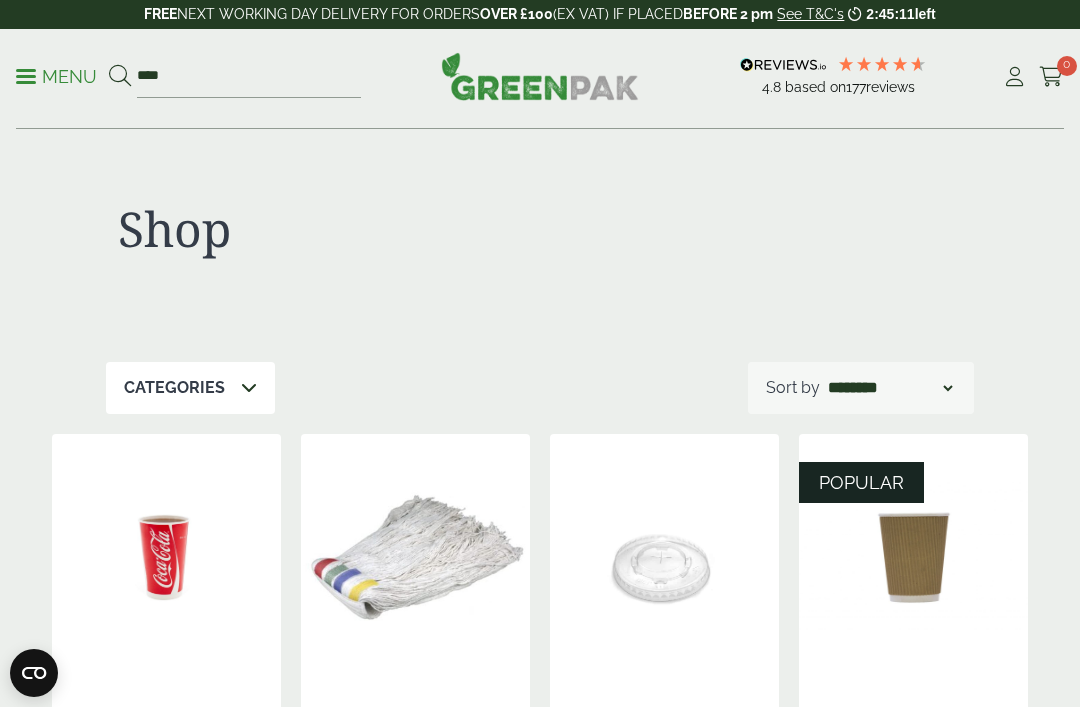 scroll, scrollTop: 223, scrollLeft: 0, axis: vertical 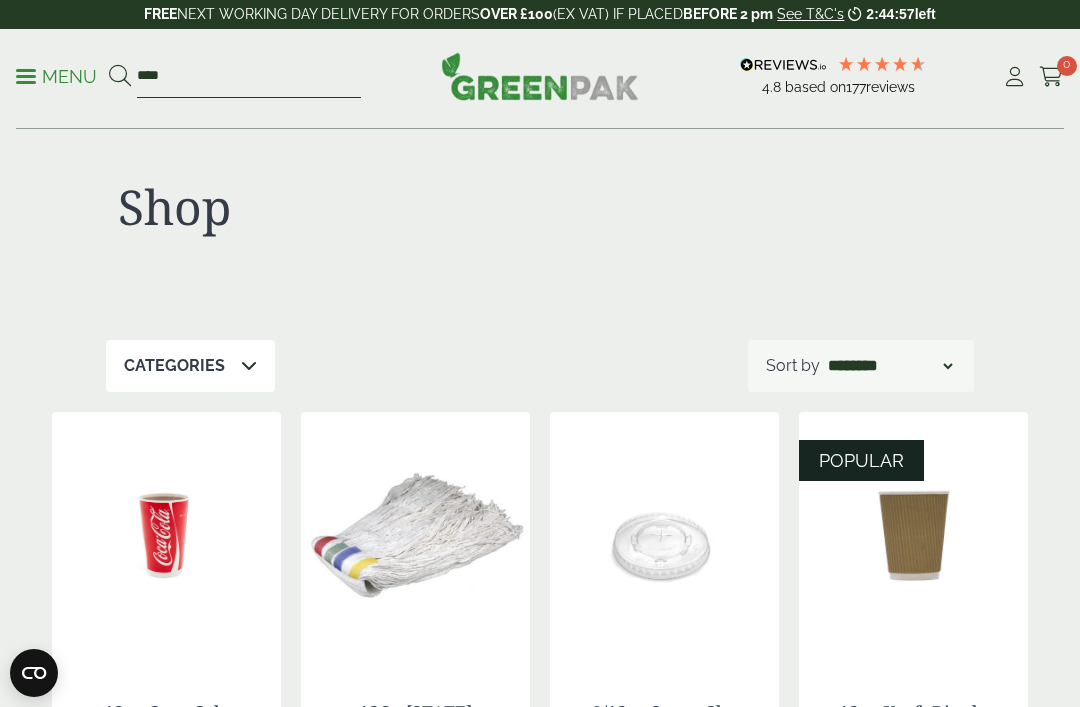 click on "****" at bounding box center [249, 77] 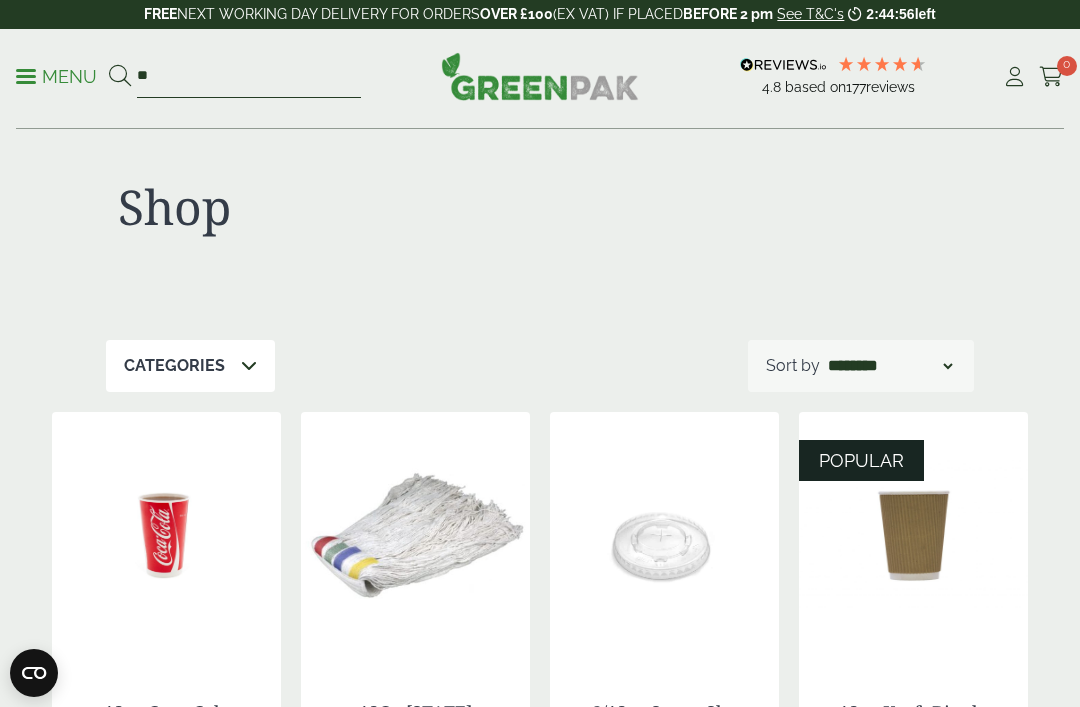 type on "*" 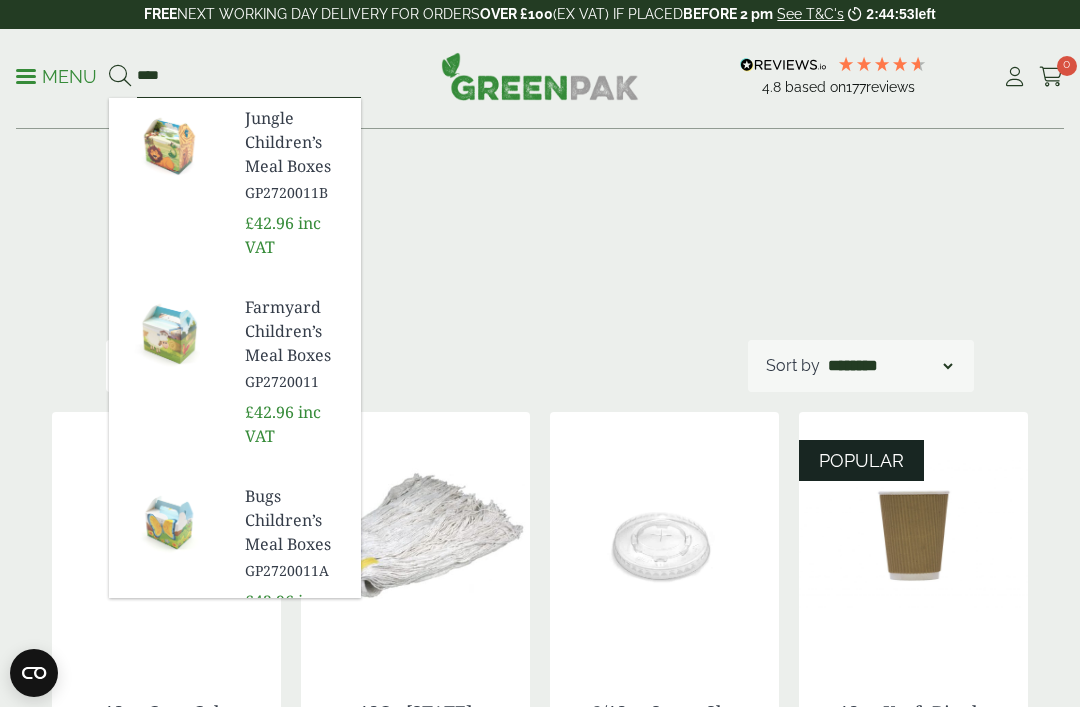 type on "****" 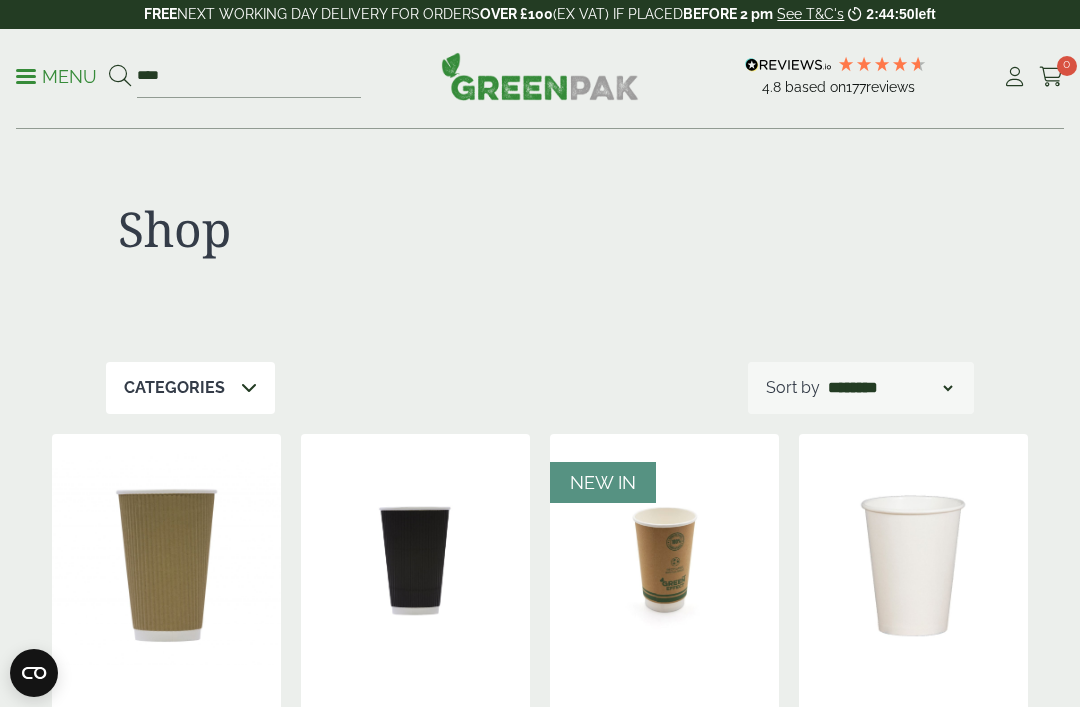 scroll, scrollTop: 0, scrollLeft: 0, axis: both 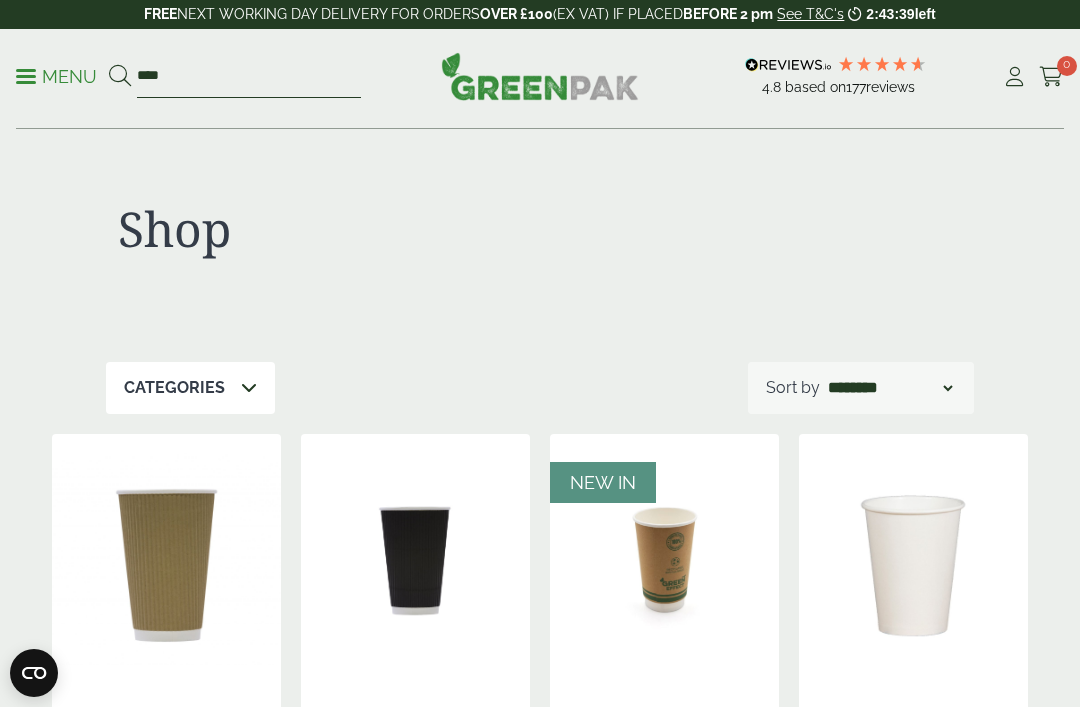 click on "****" at bounding box center [249, 77] 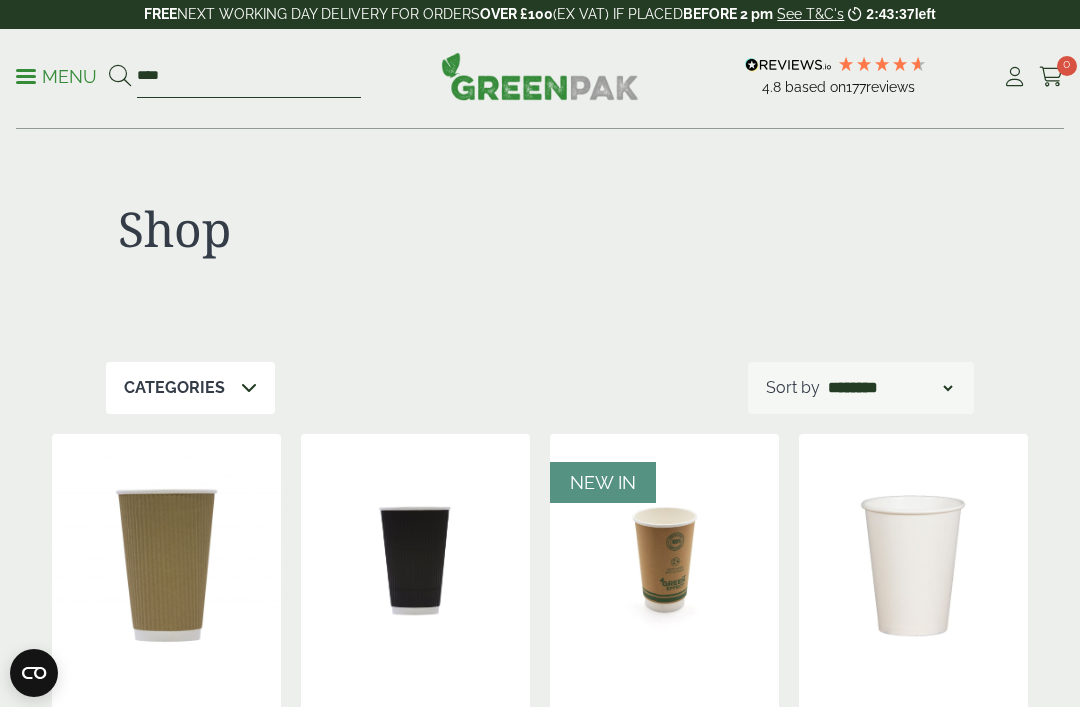 click on "****" at bounding box center (249, 77) 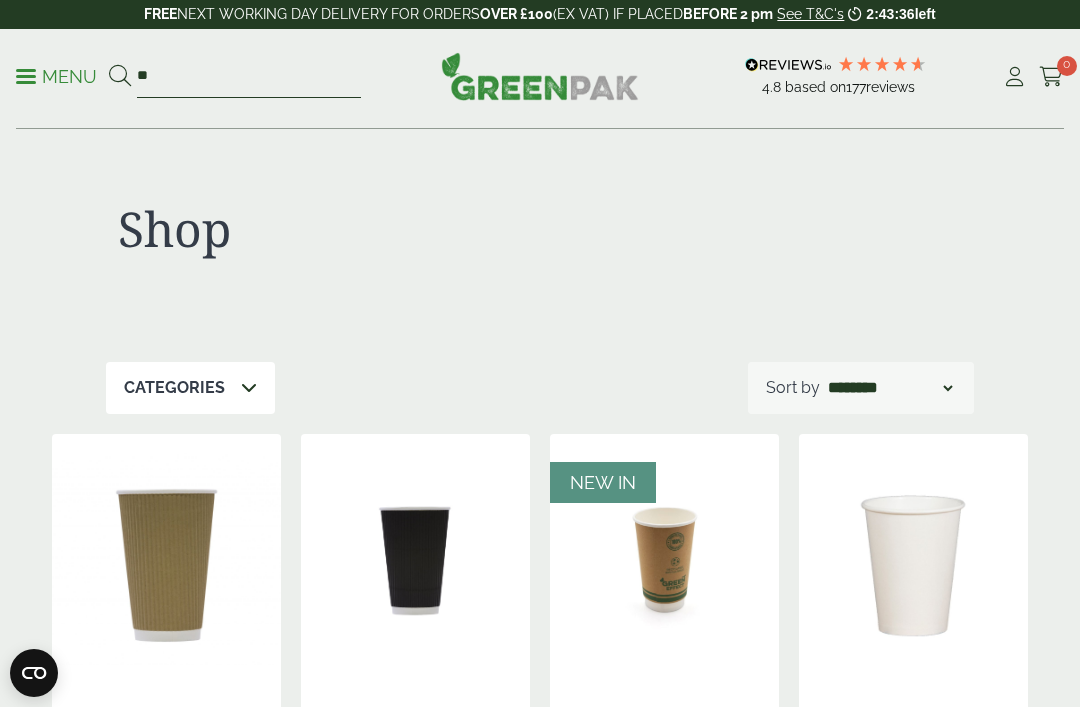 type on "*" 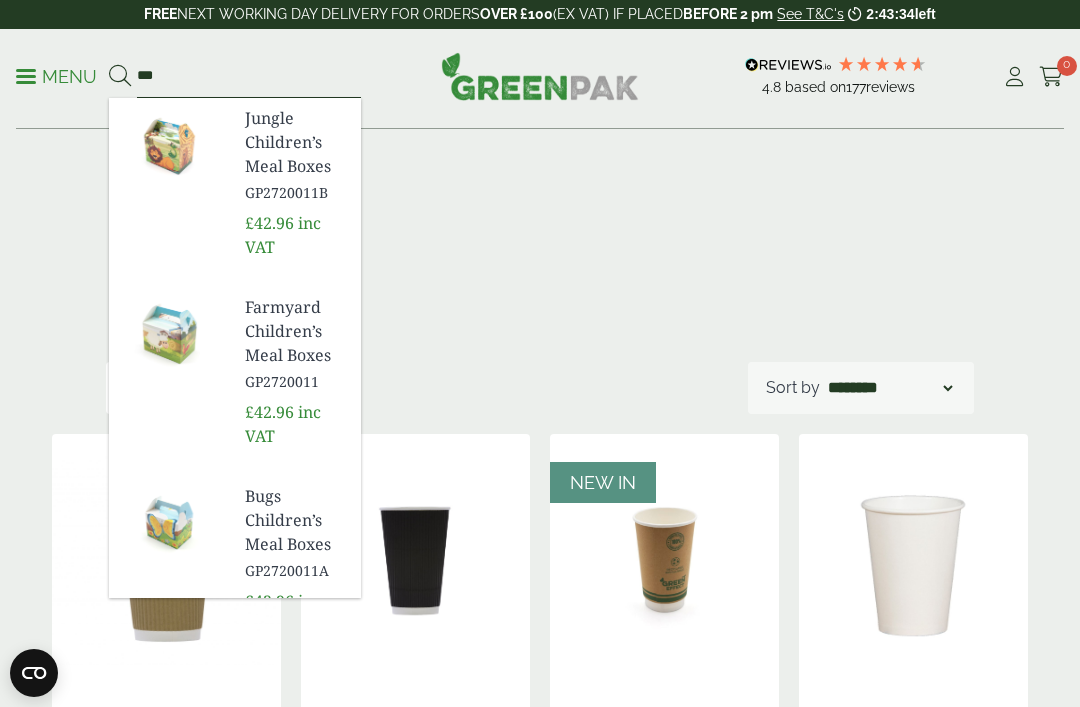 type on "***" 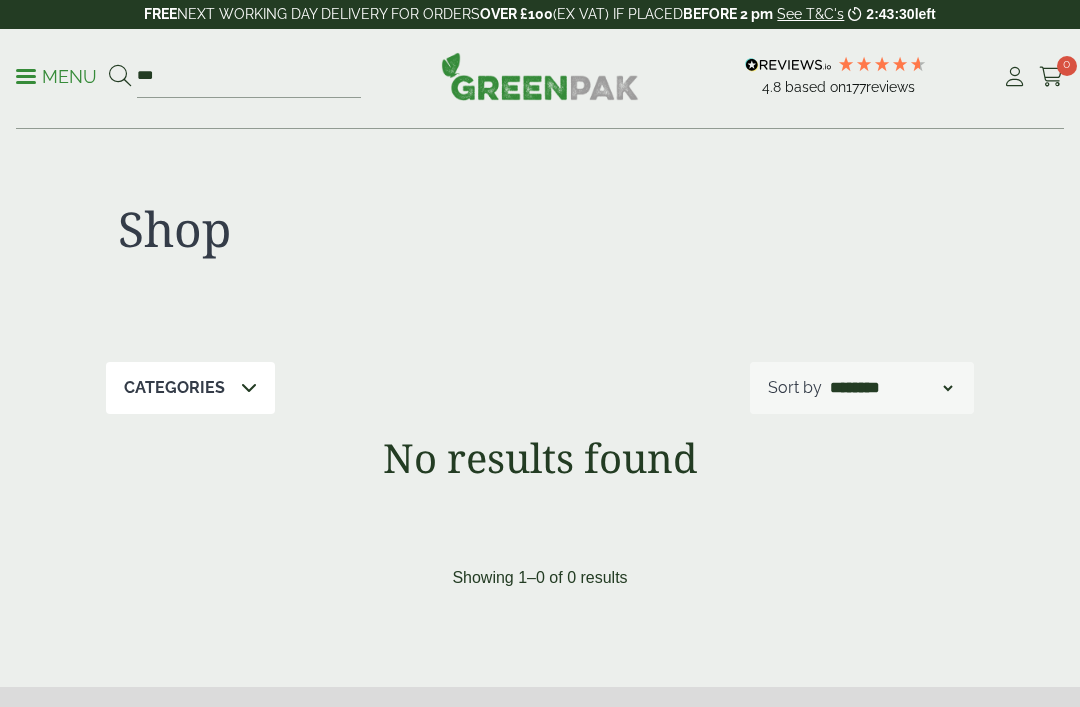 scroll, scrollTop: 0, scrollLeft: 0, axis: both 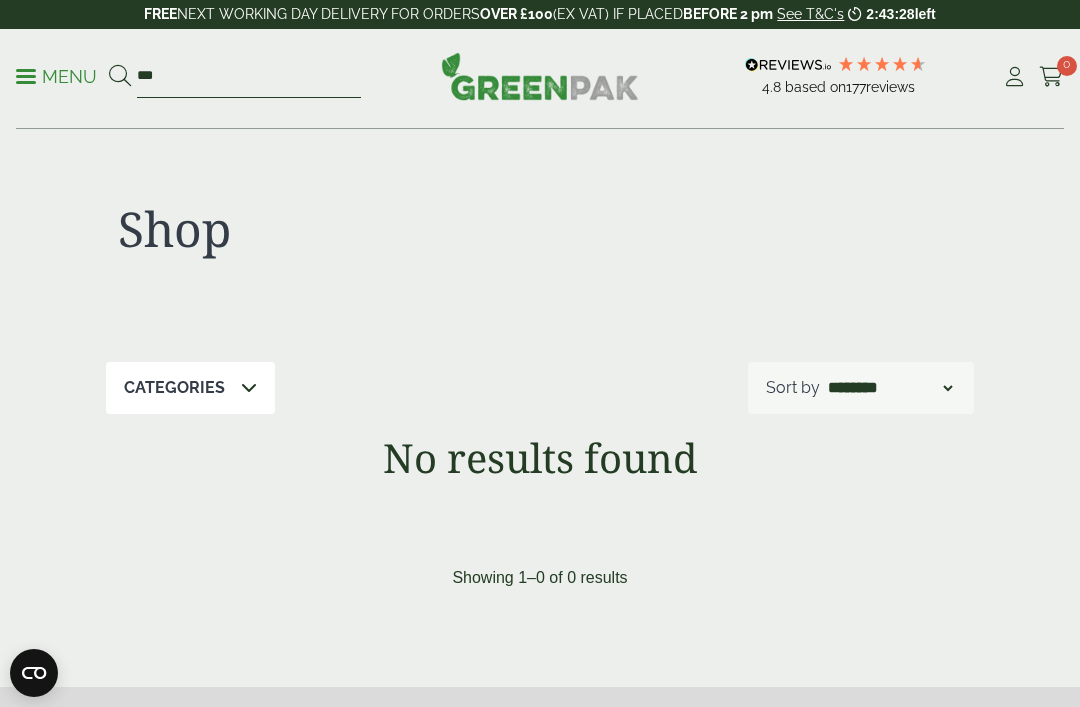 click on "***" at bounding box center (249, 77) 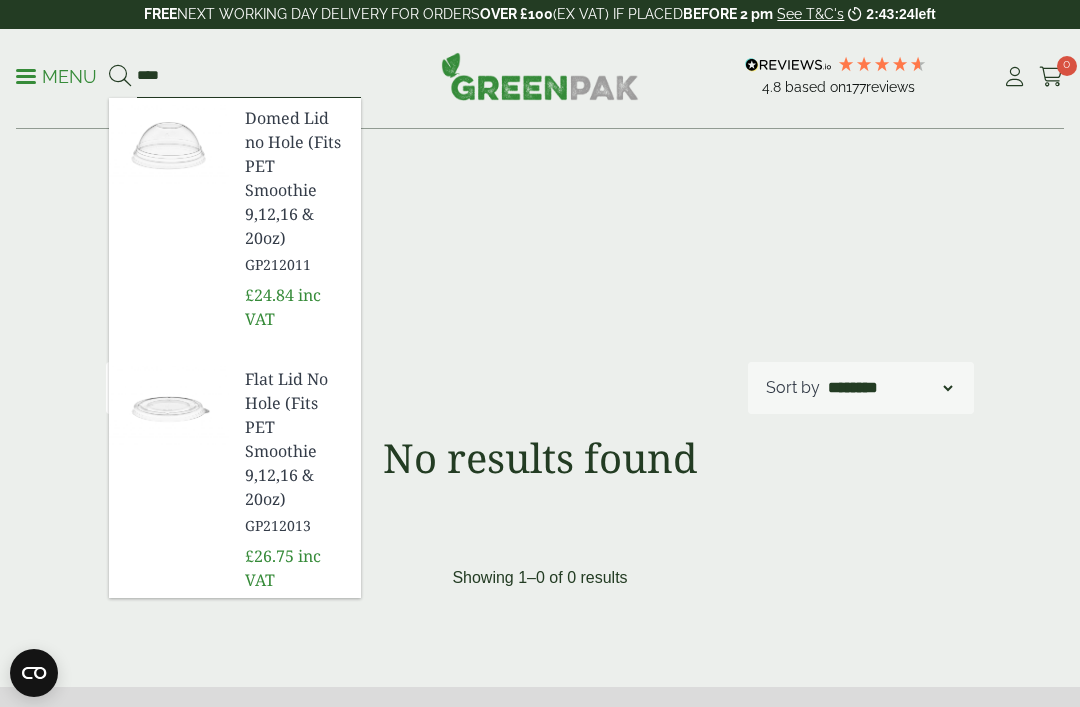 type on "****" 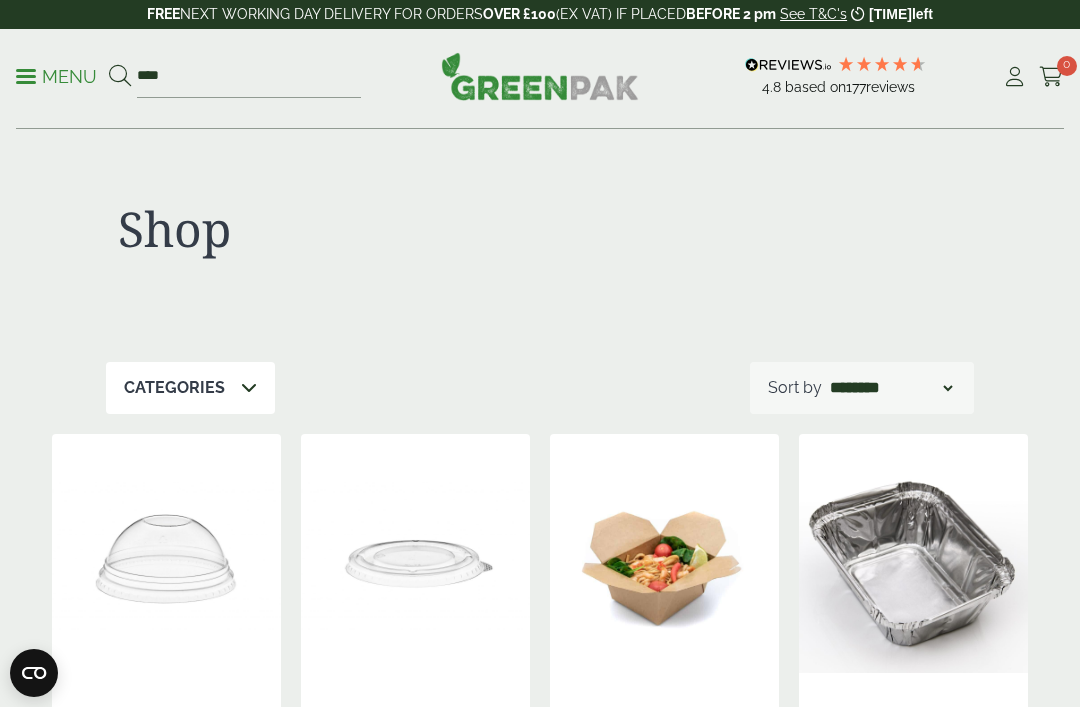 scroll, scrollTop: 0, scrollLeft: 0, axis: both 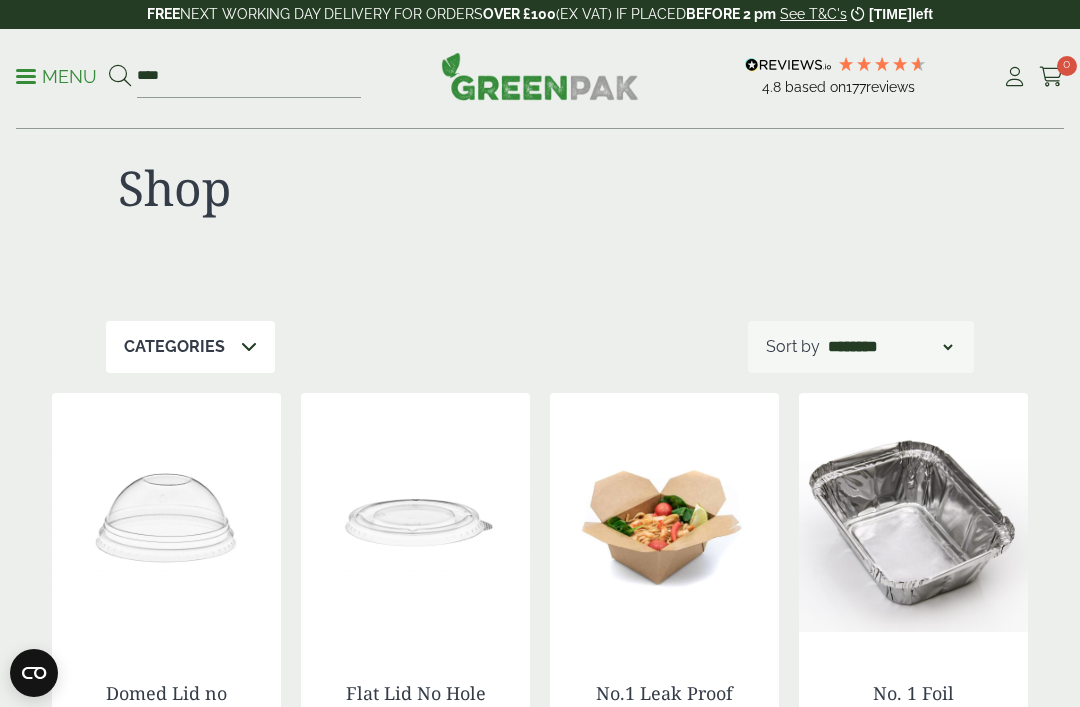 click at bounding box center (664, 518) 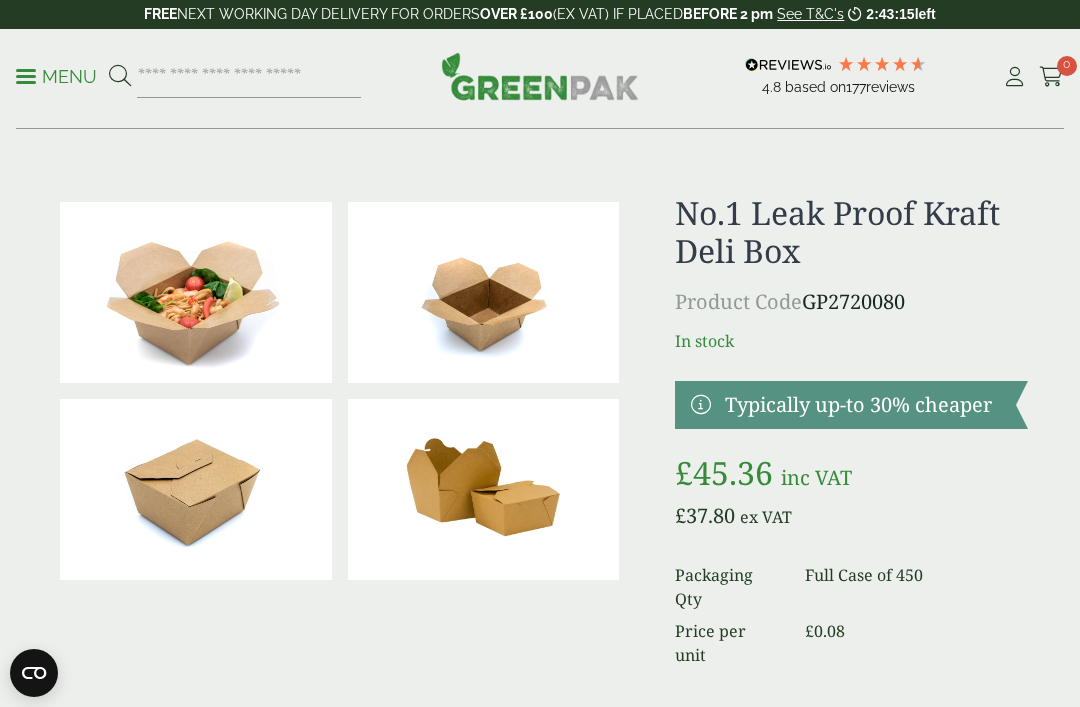 scroll, scrollTop: 0, scrollLeft: 0, axis: both 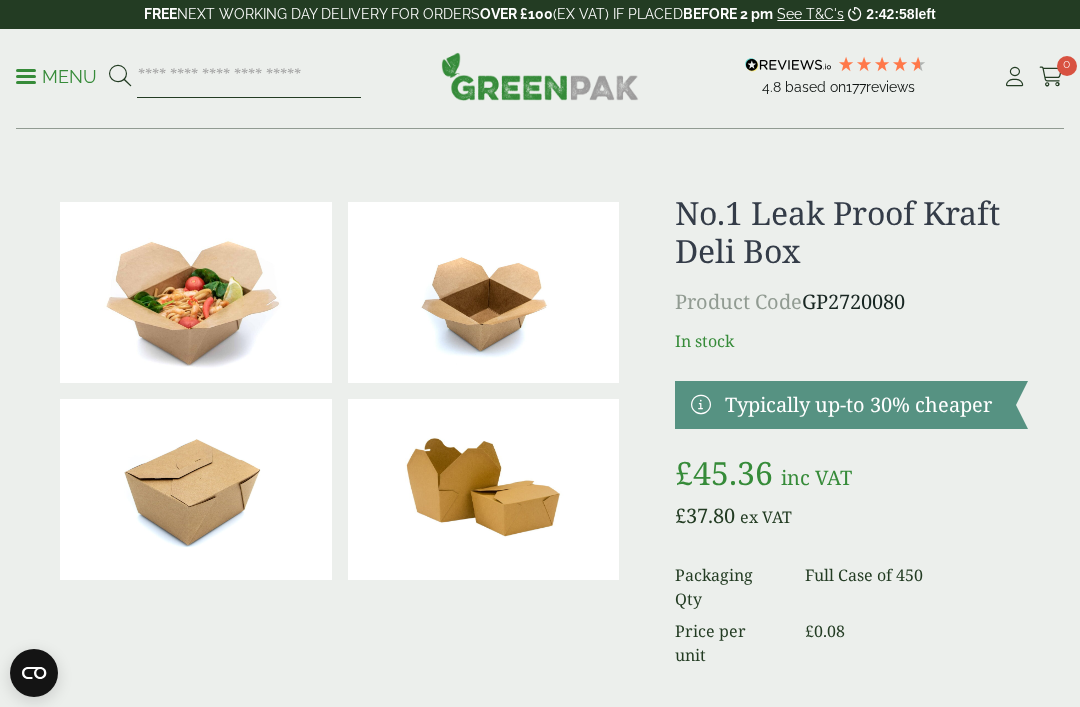 click at bounding box center [249, 77] 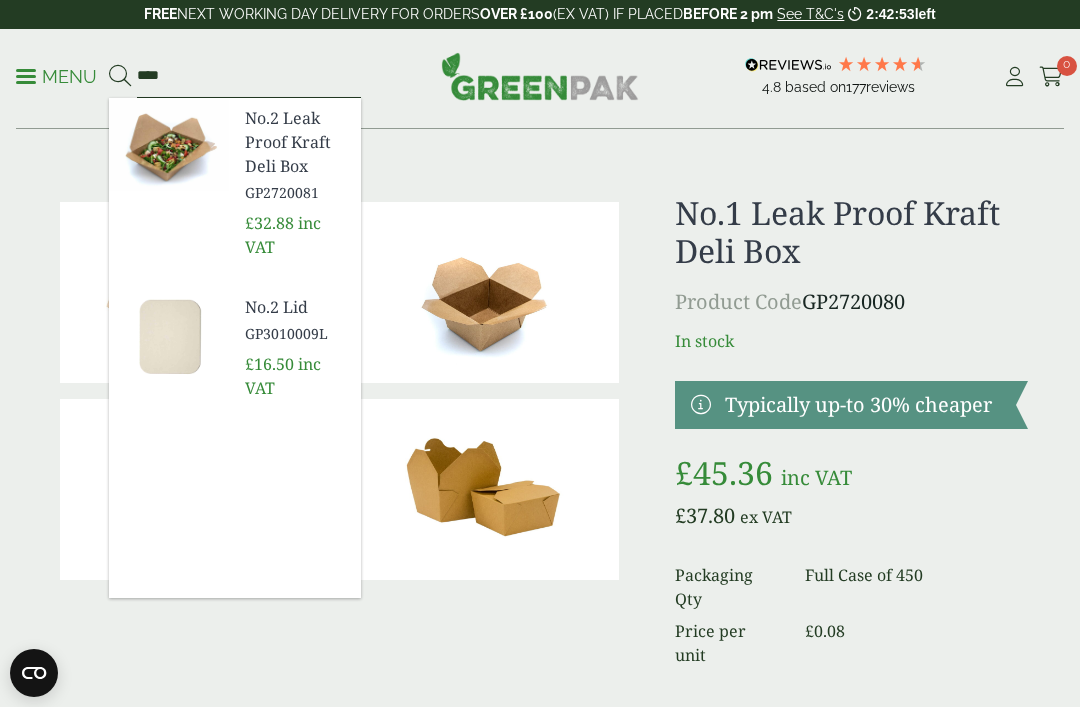 type on "****" 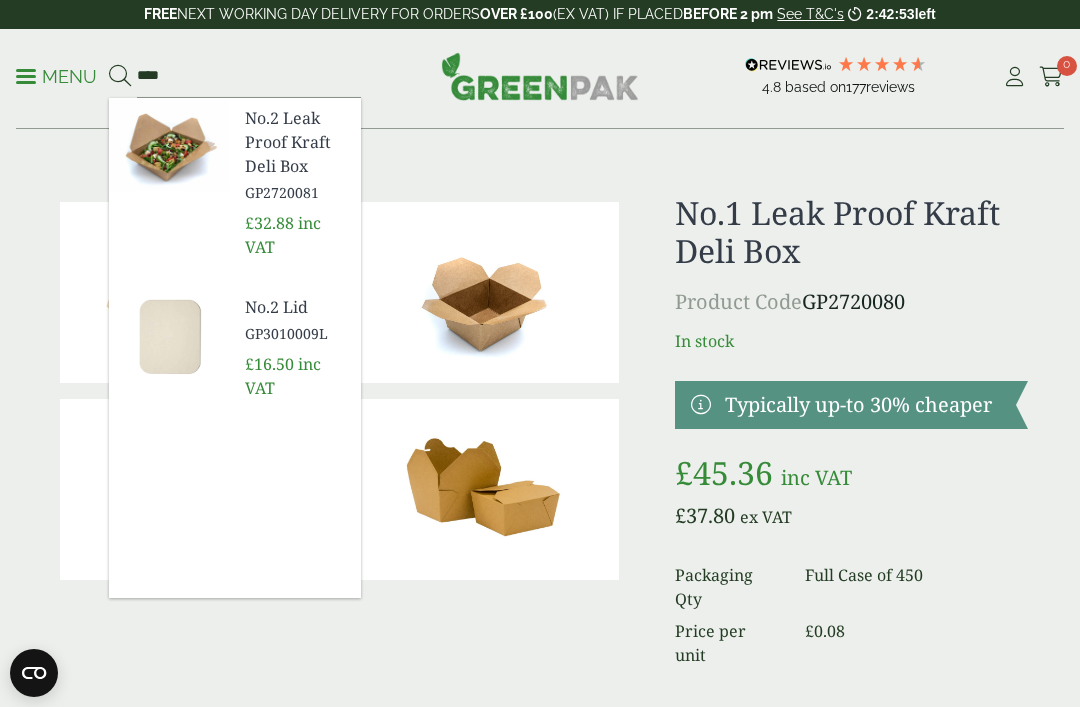 click on "No.2 Leak Proof Kraft Deli Box" at bounding box center [295, 142] 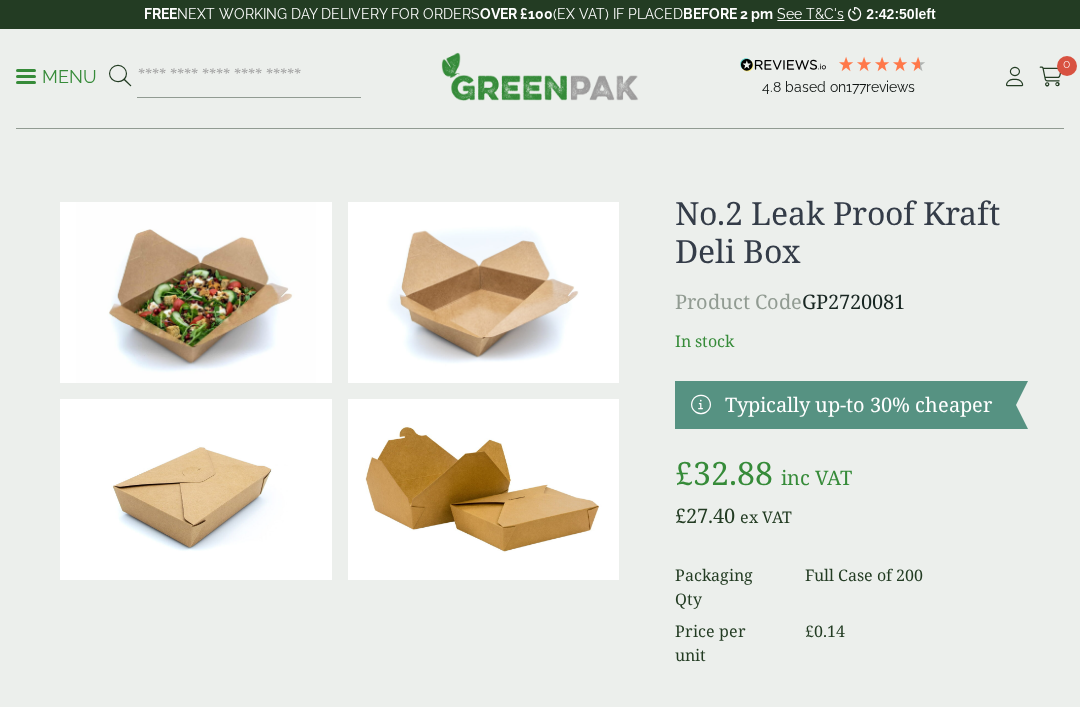 scroll, scrollTop: 47, scrollLeft: 0, axis: vertical 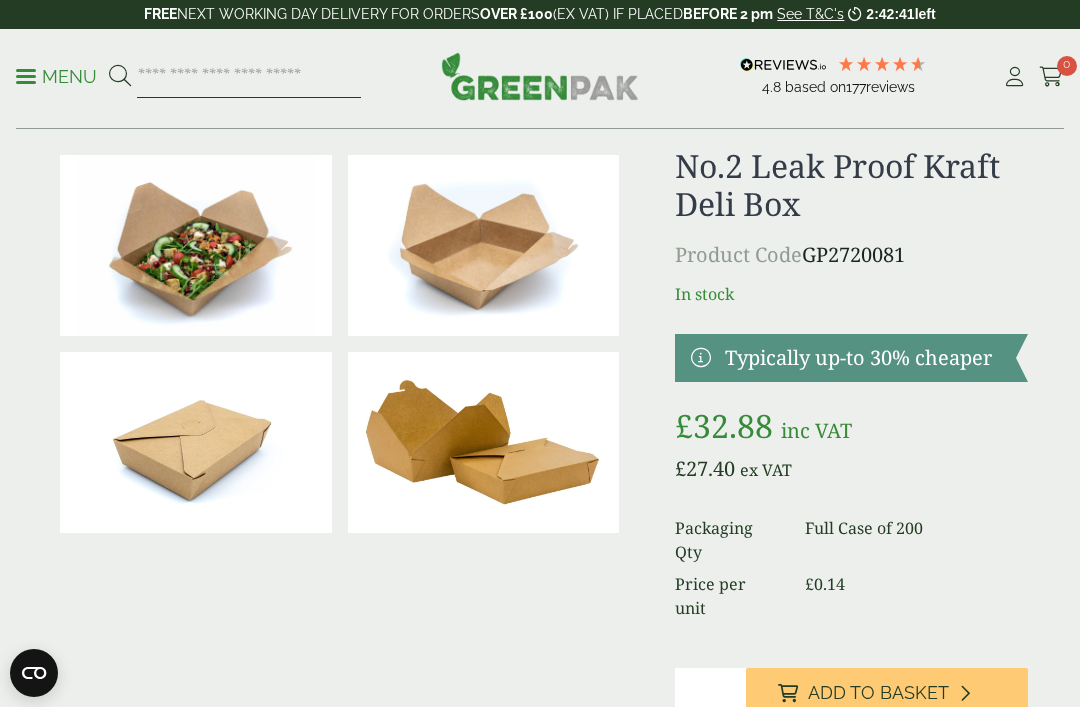 click at bounding box center (249, 77) 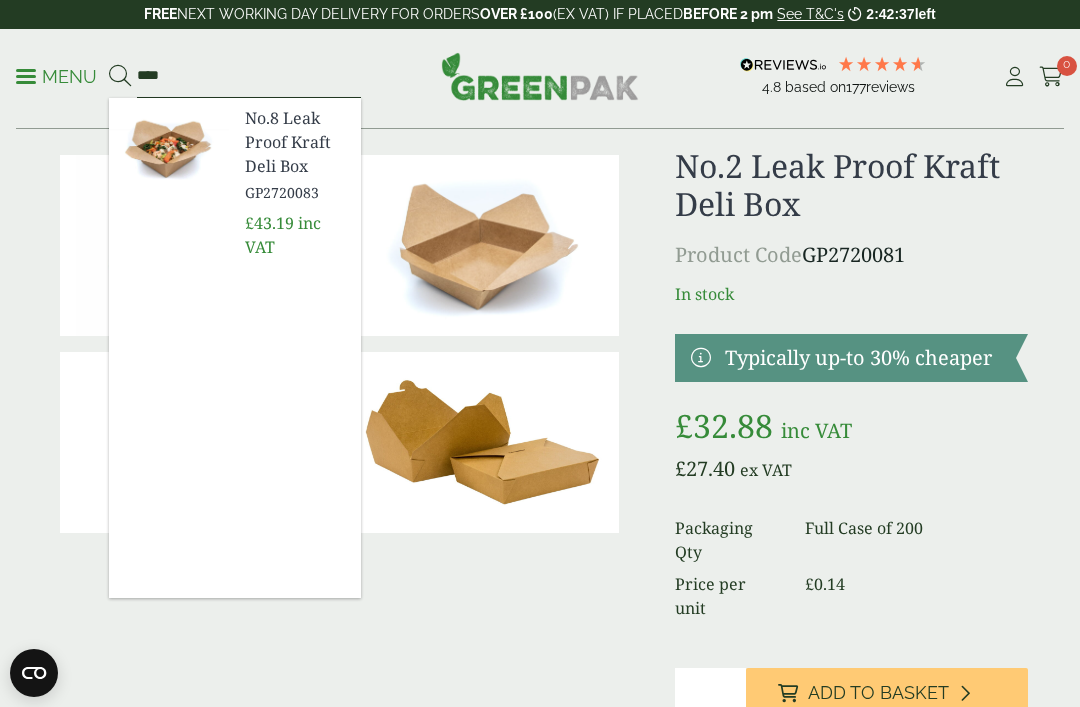 type on "****" 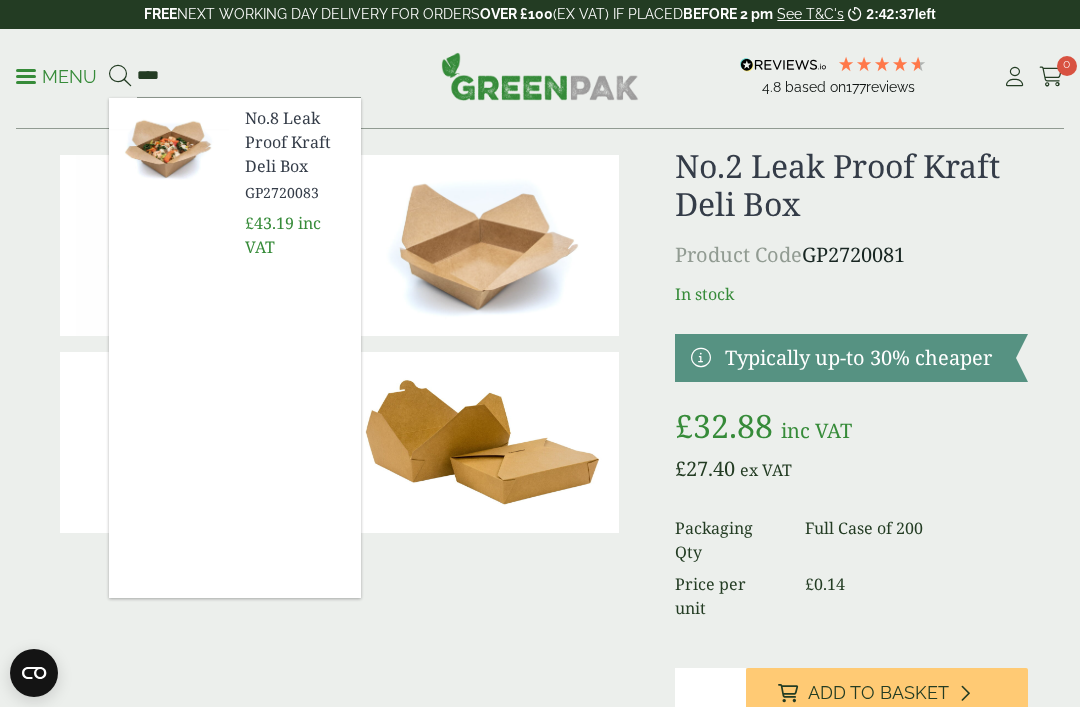click on "No.8 Leak Proof Kraft Deli Box" at bounding box center (295, 142) 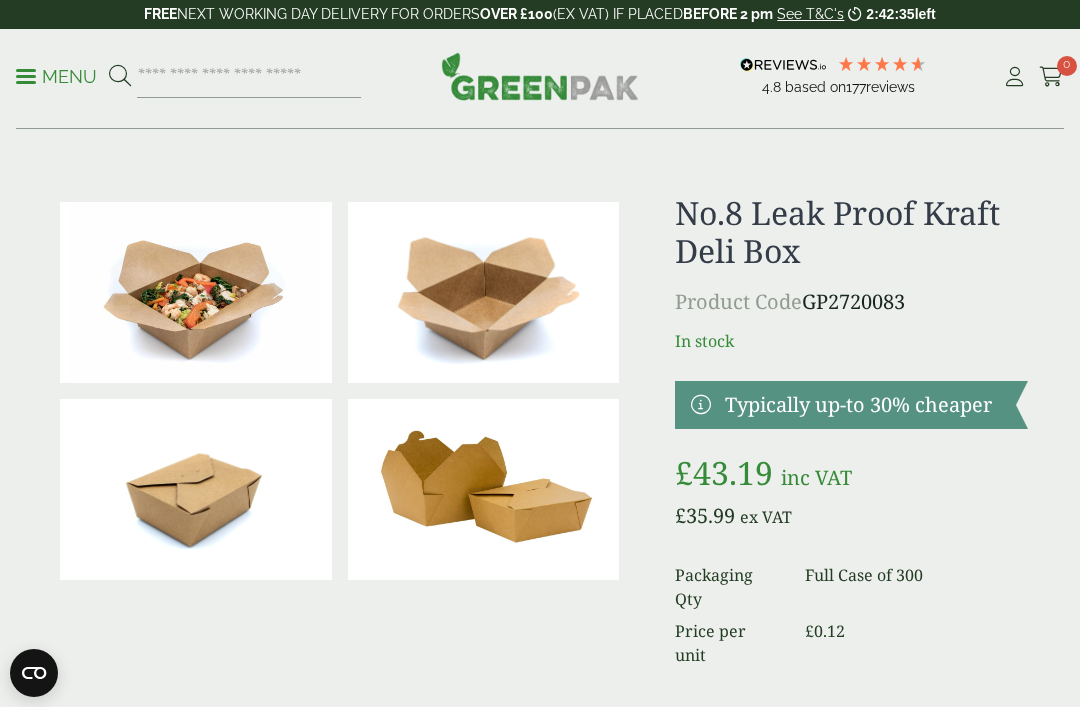 scroll, scrollTop: 0, scrollLeft: 0, axis: both 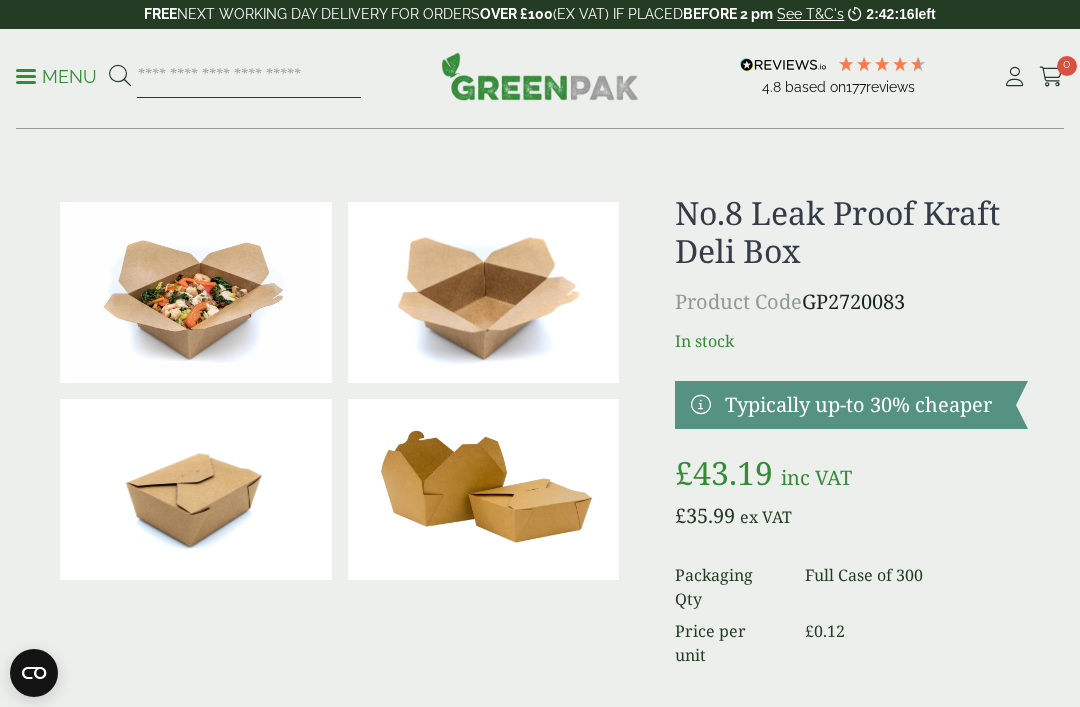 click at bounding box center [249, 77] 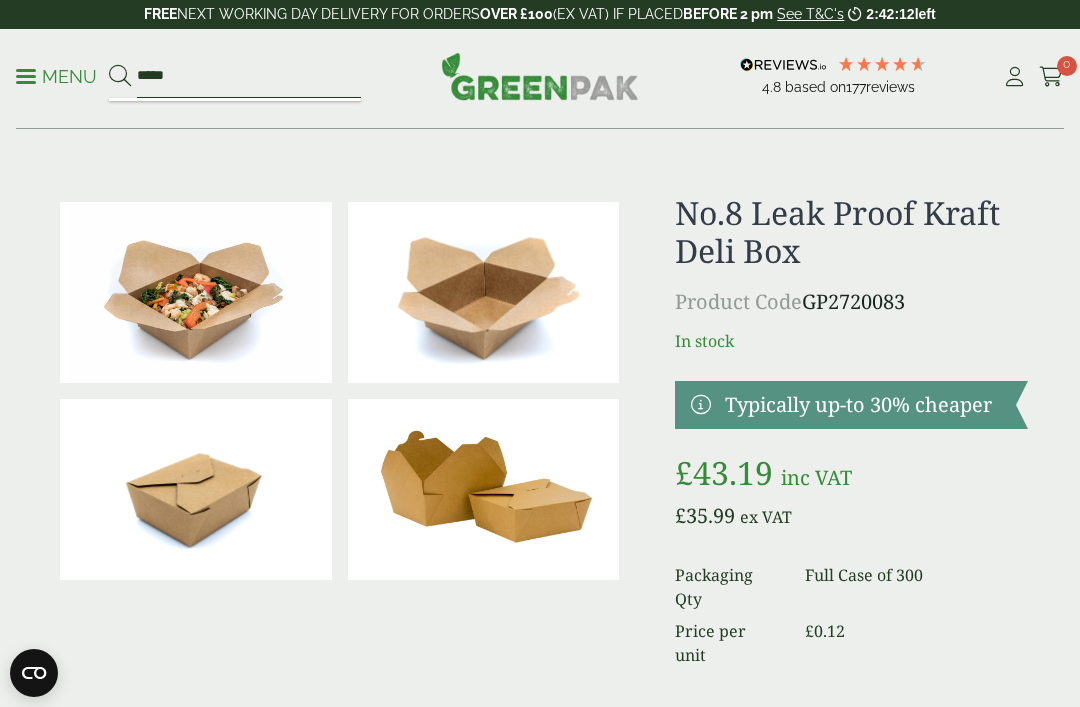 type on "*****" 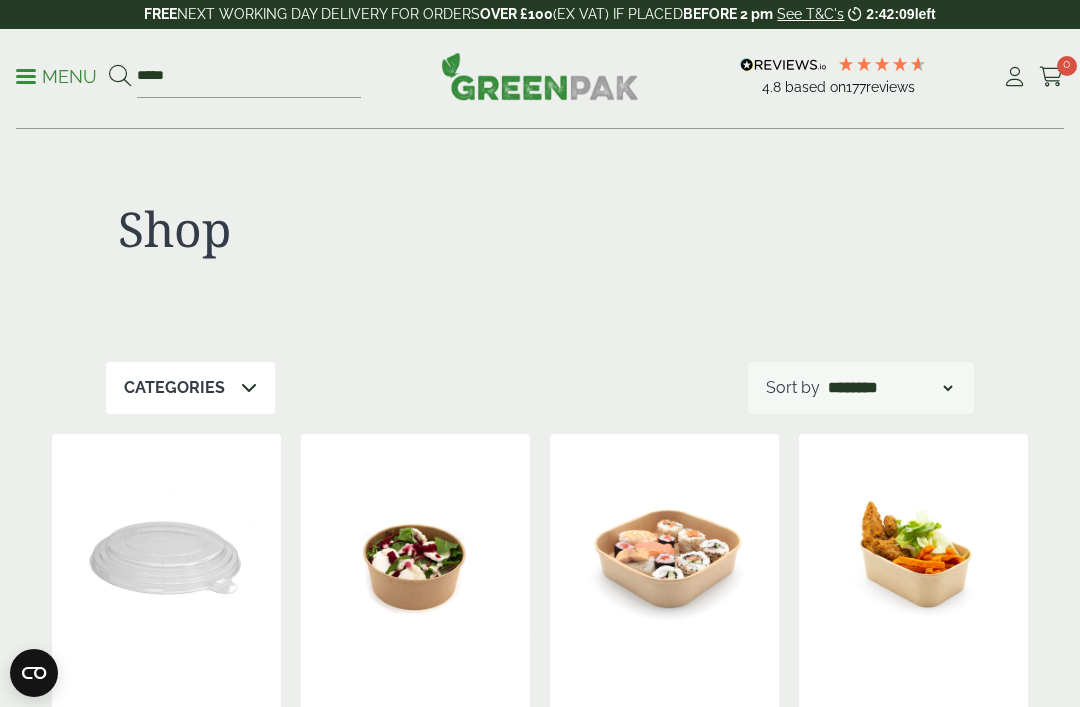 scroll, scrollTop: 0, scrollLeft: 0, axis: both 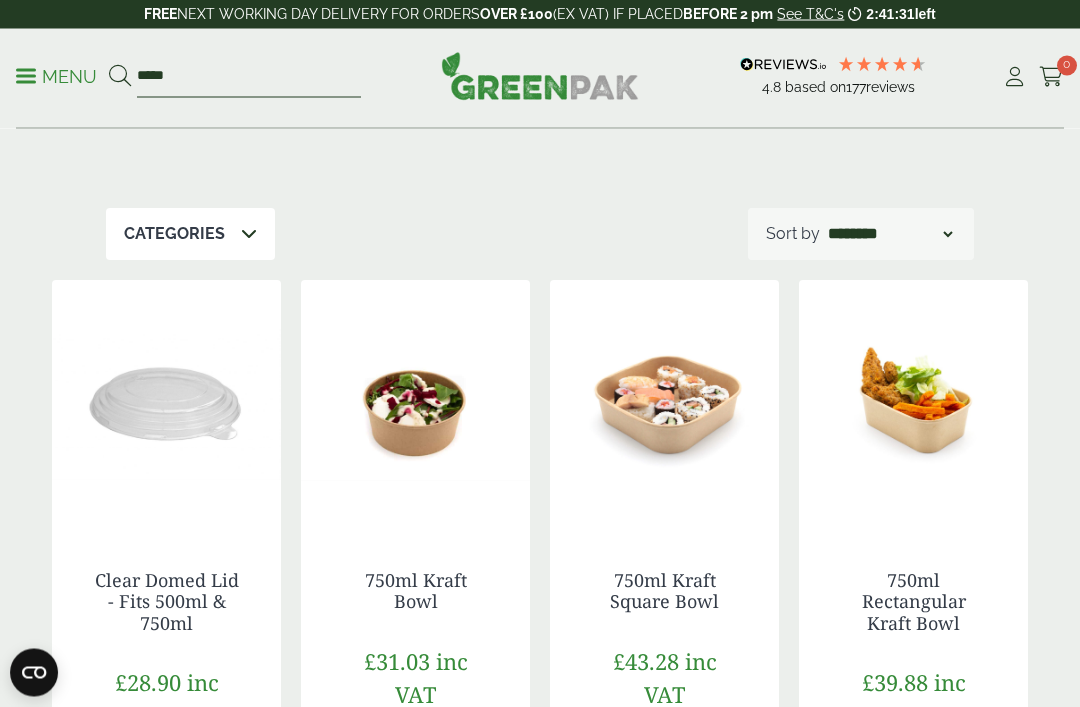 click on "*****" at bounding box center [249, 77] 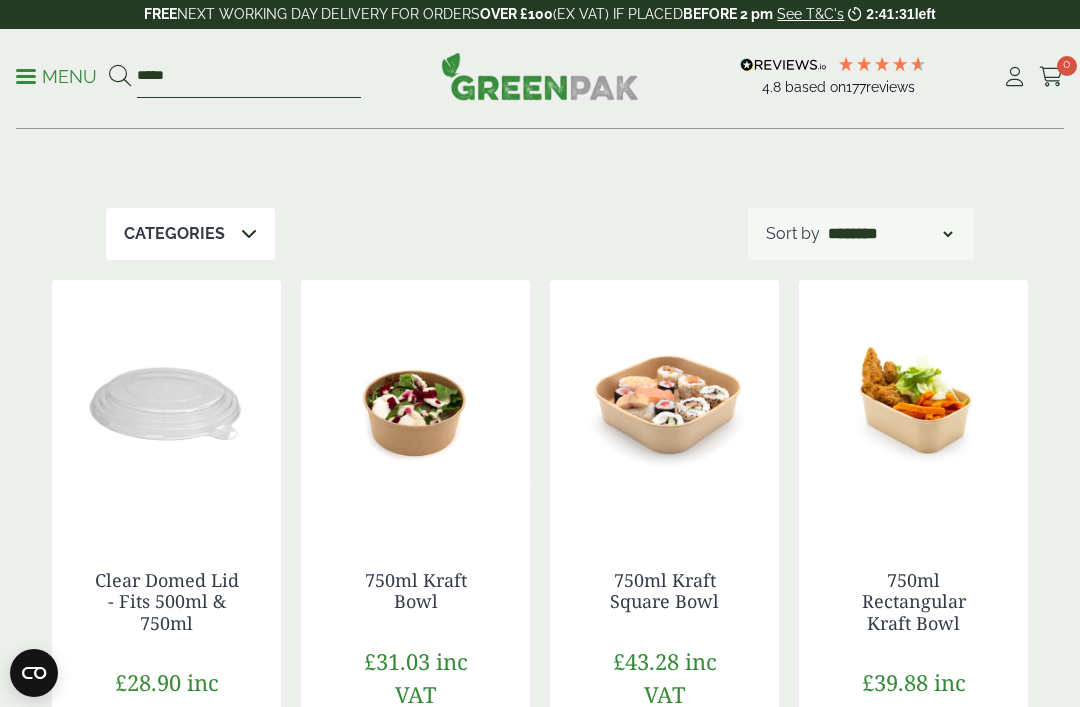 scroll, scrollTop: 153, scrollLeft: 0, axis: vertical 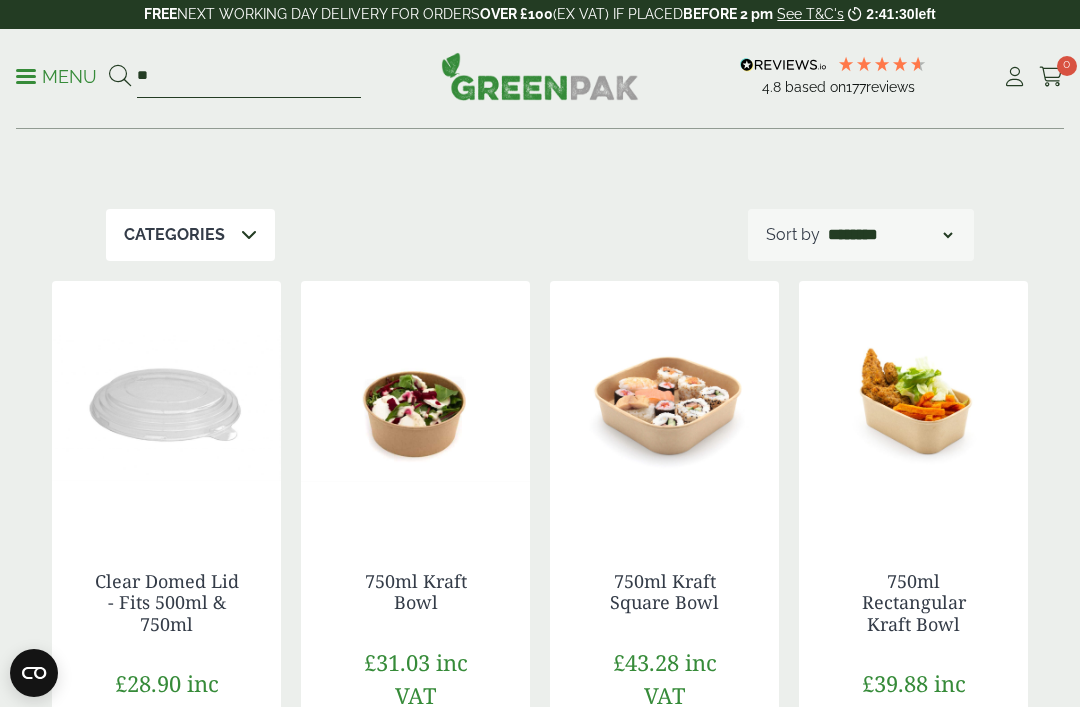 type on "*" 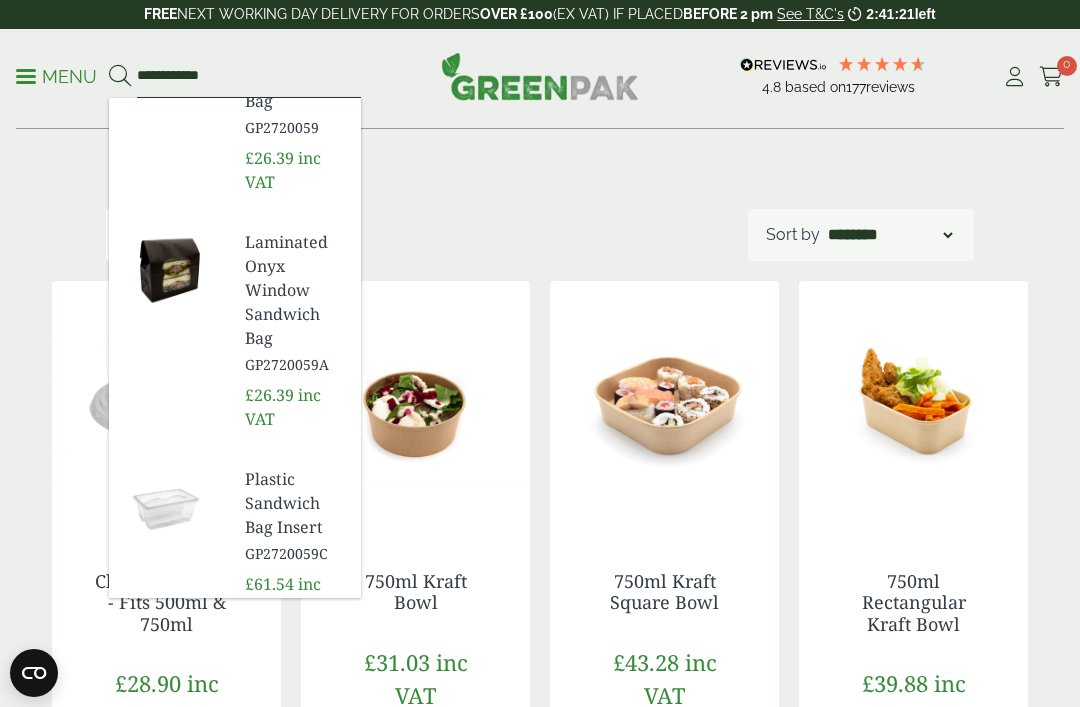 scroll, scrollTop: 118, scrollLeft: 0, axis: vertical 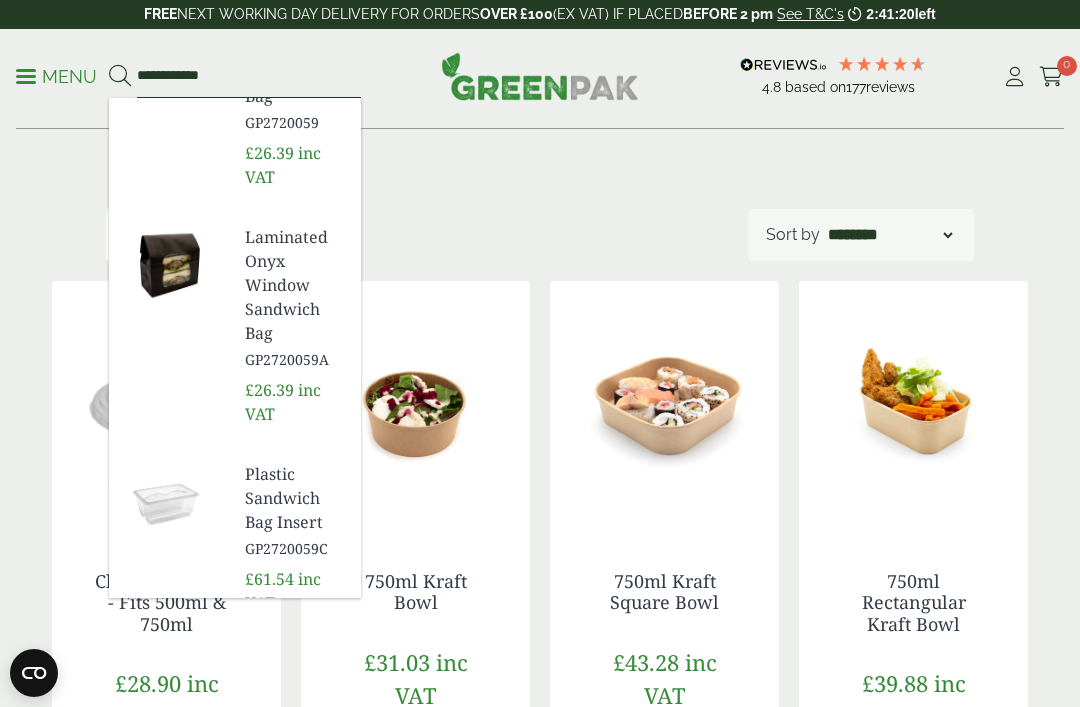 type on "**********" 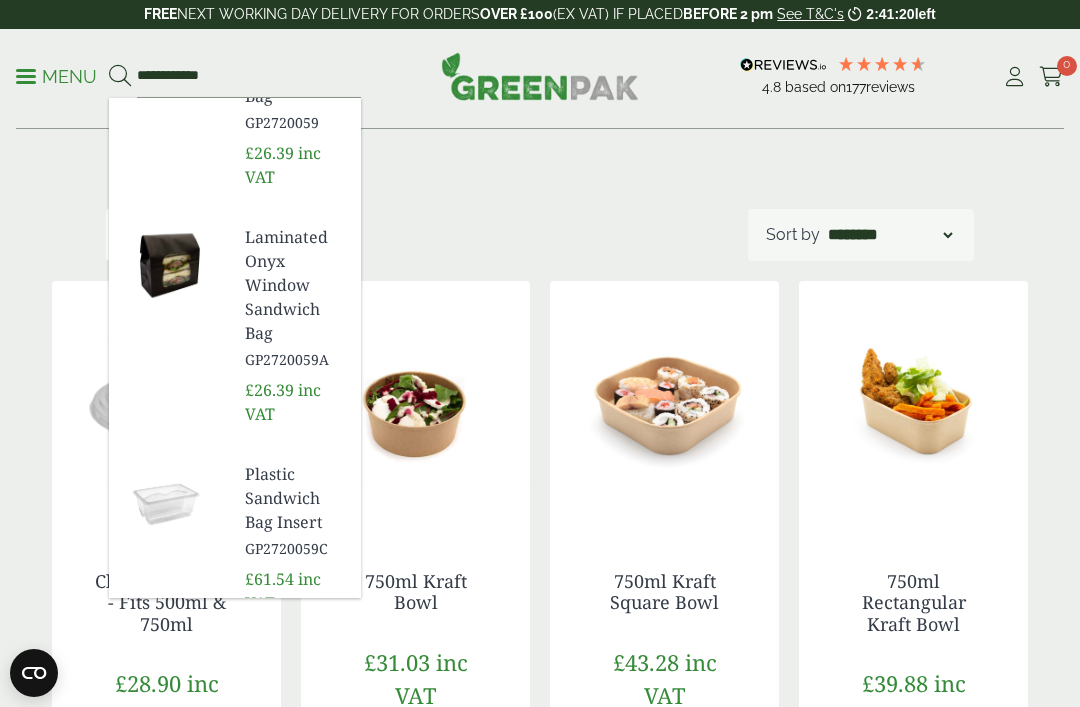 click on "Laminated Onyx Window Sandwich Bag" at bounding box center (295, 285) 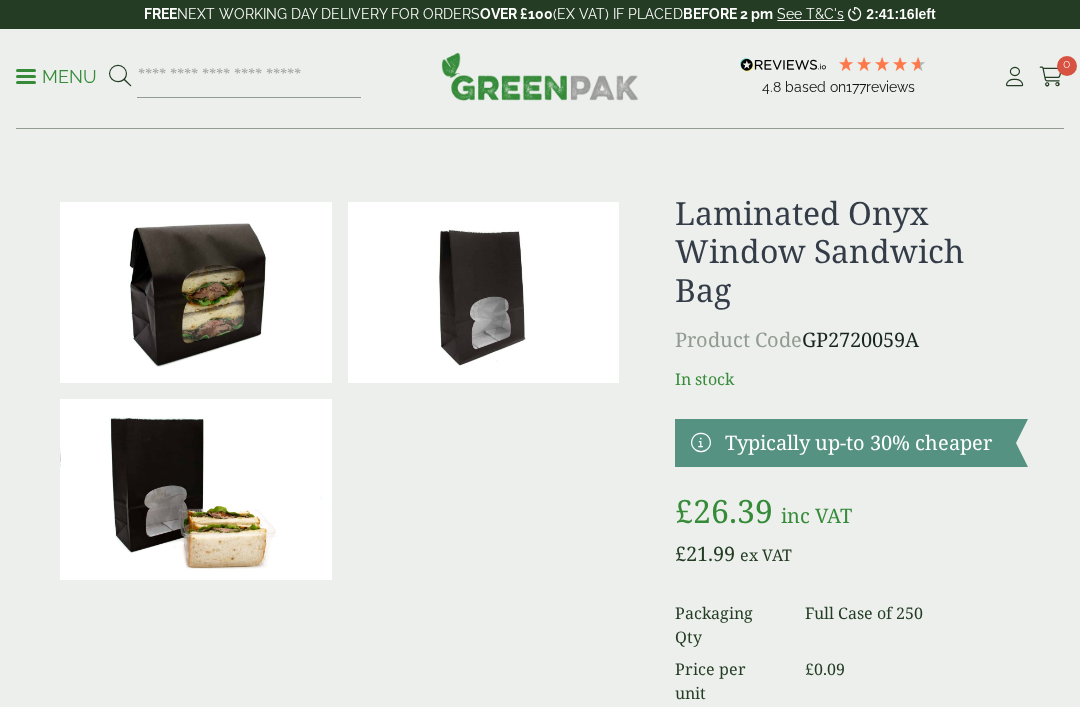 scroll, scrollTop: 0, scrollLeft: 0, axis: both 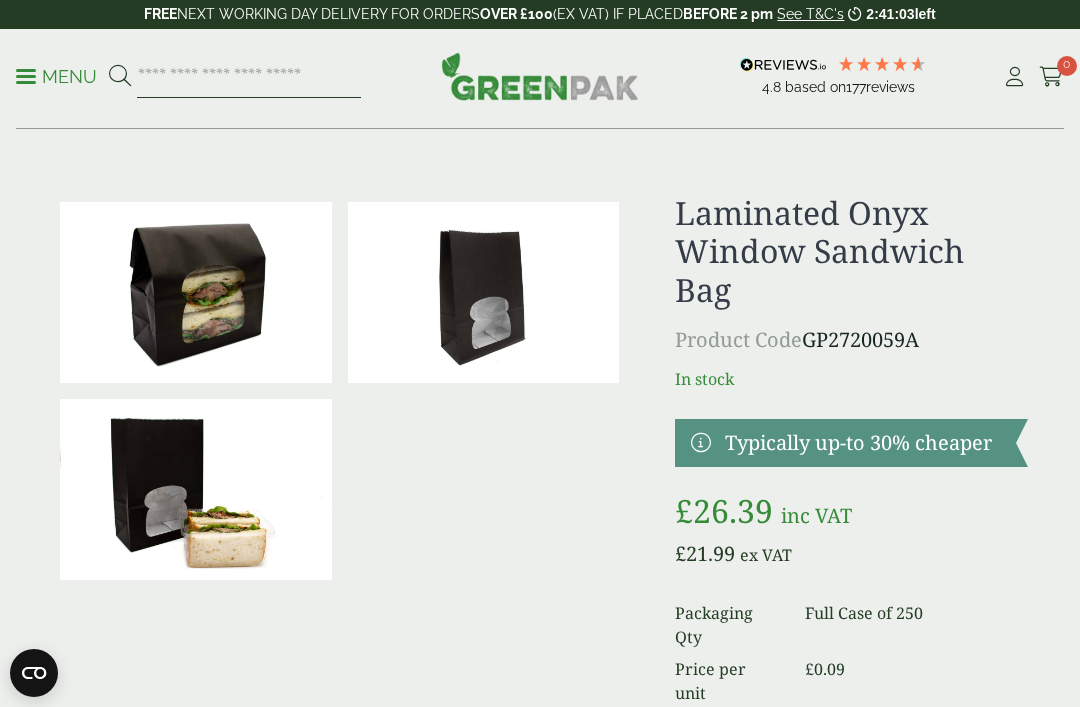 click at bounding box center (249, 77) 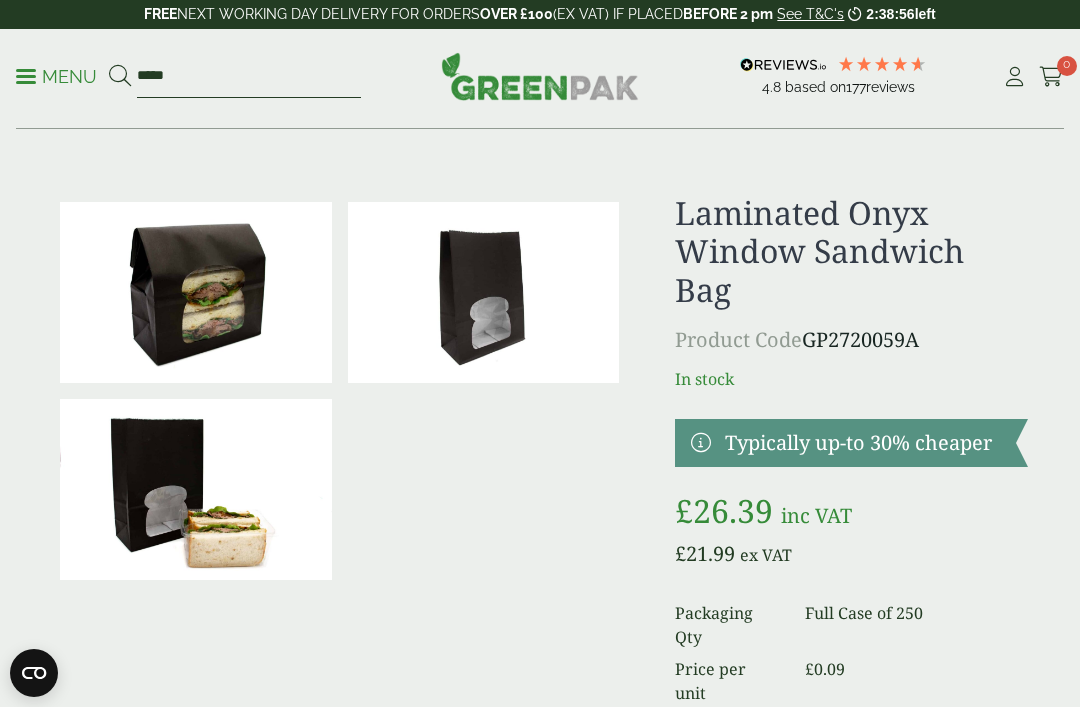 click on "*****" at bounding box center [249, 77] 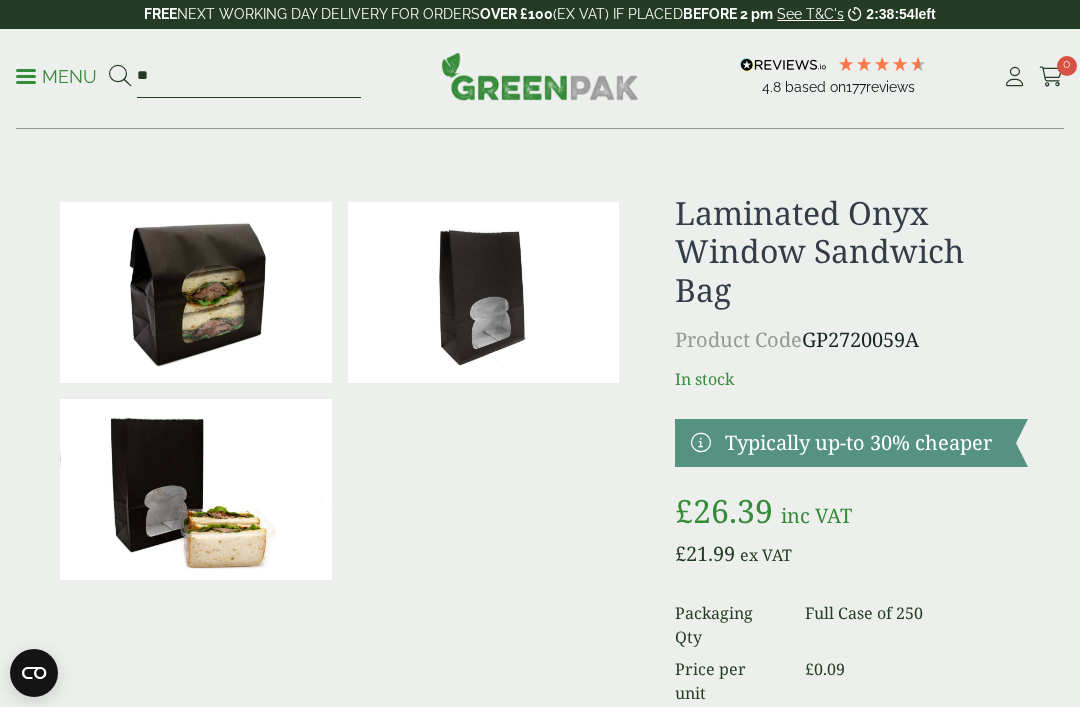 type on "*" 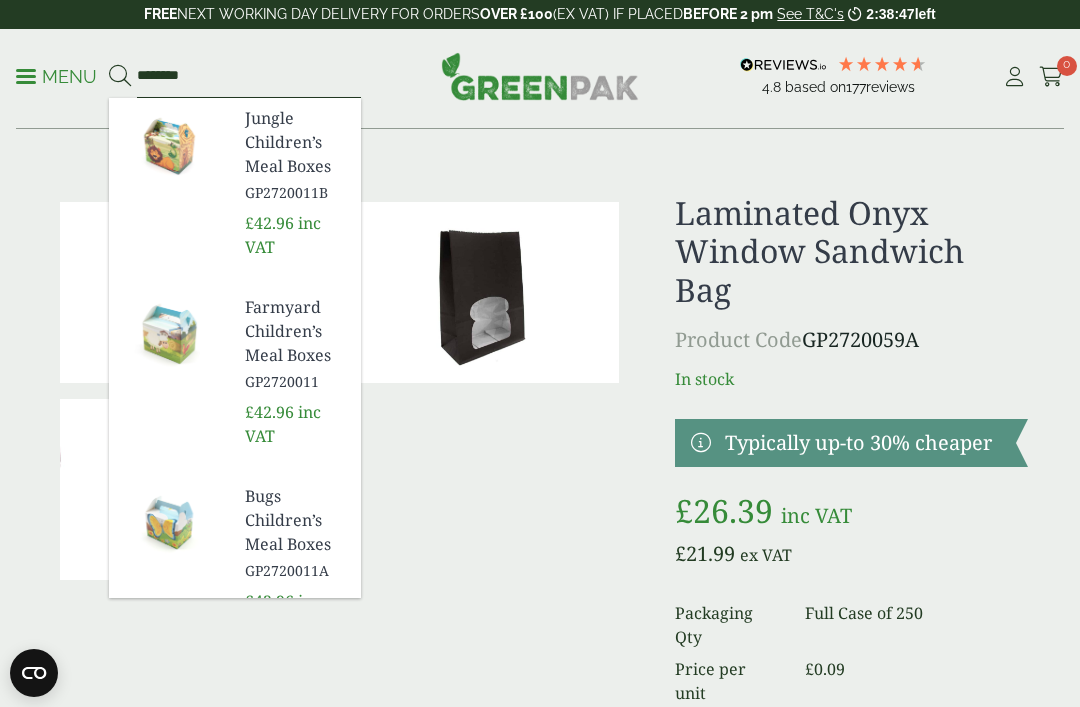 type on "********" 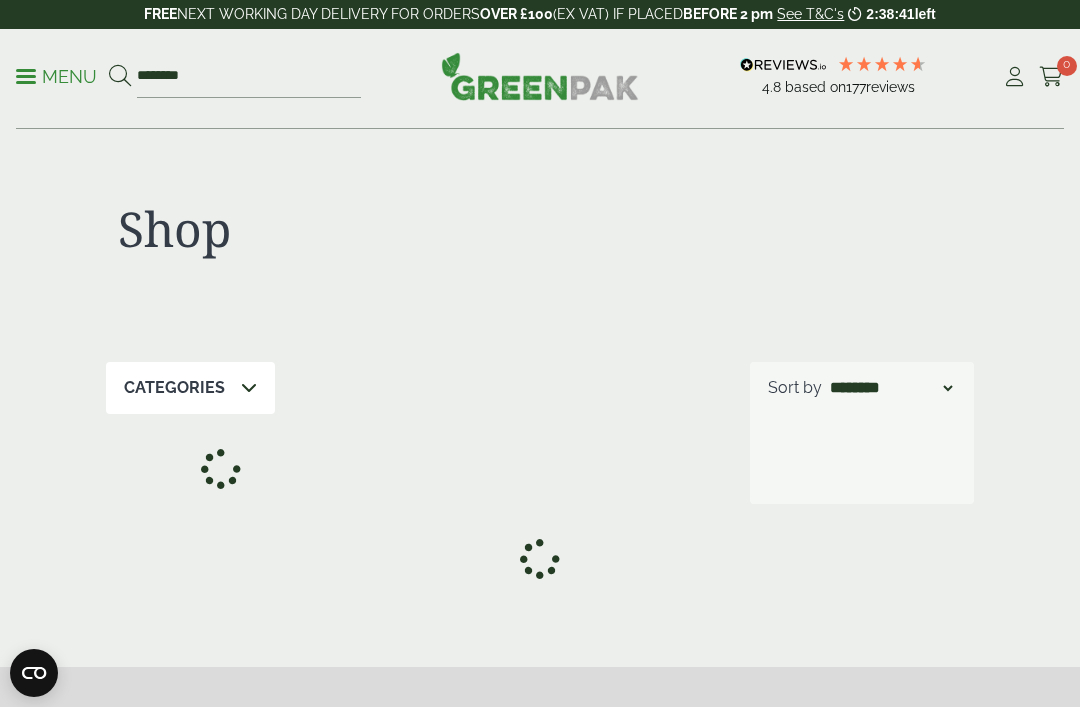 scroll, scrollTop: 0, scrollLeft: 0, axis: both 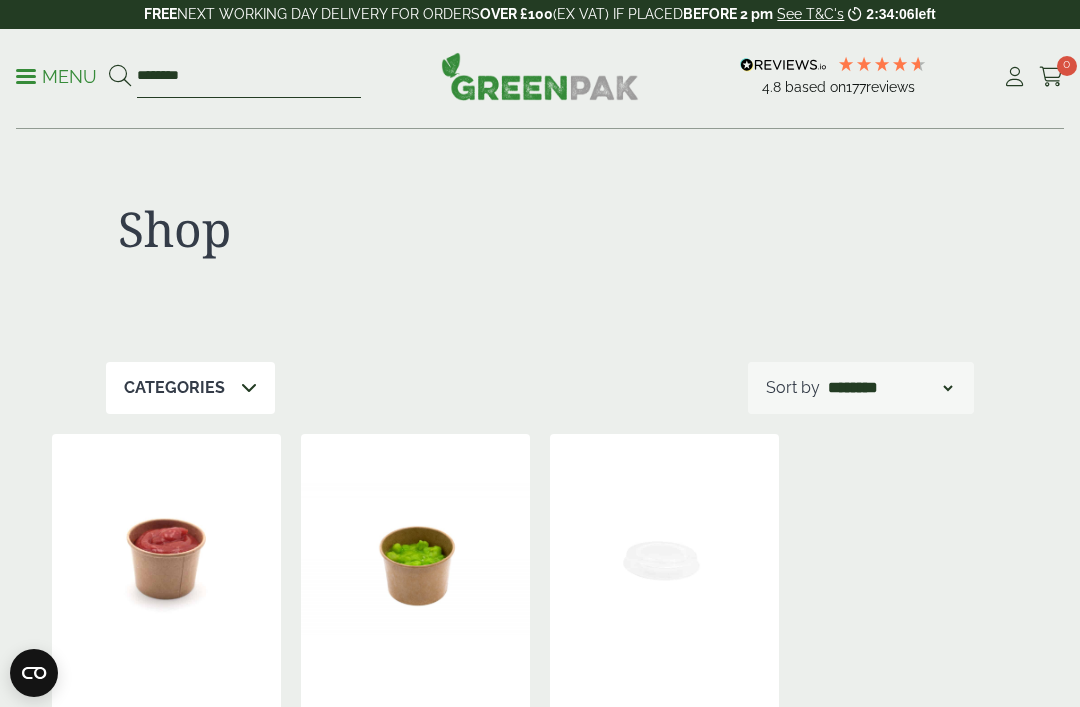 click on "********" at bounding box center (249, 77) 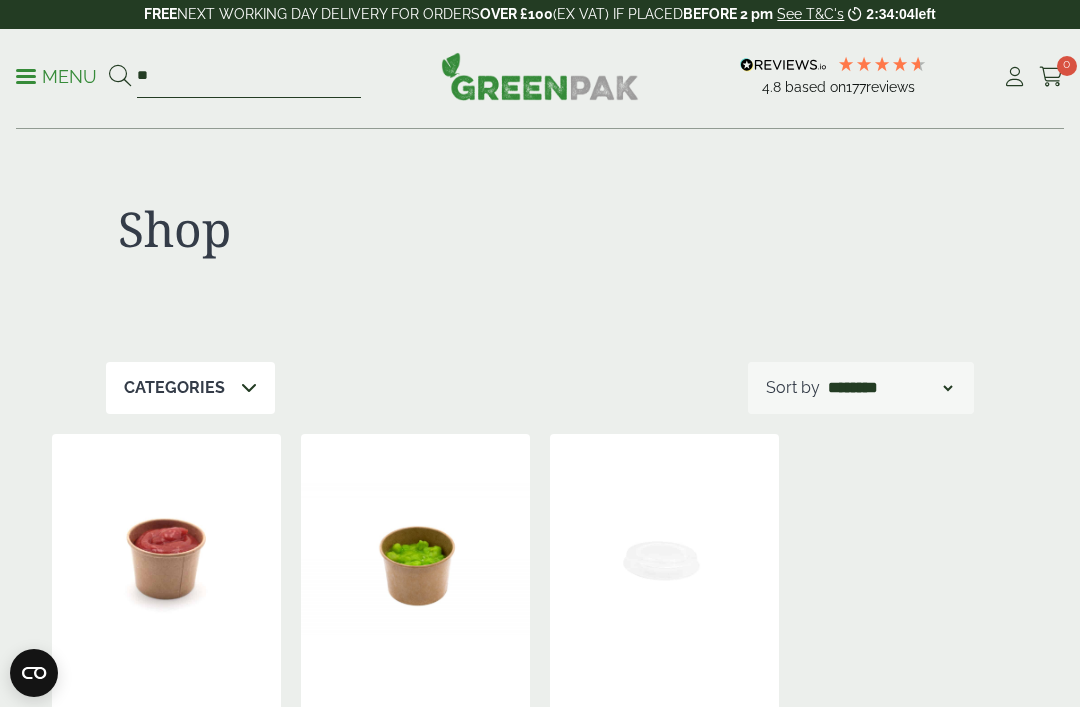 type on "*" 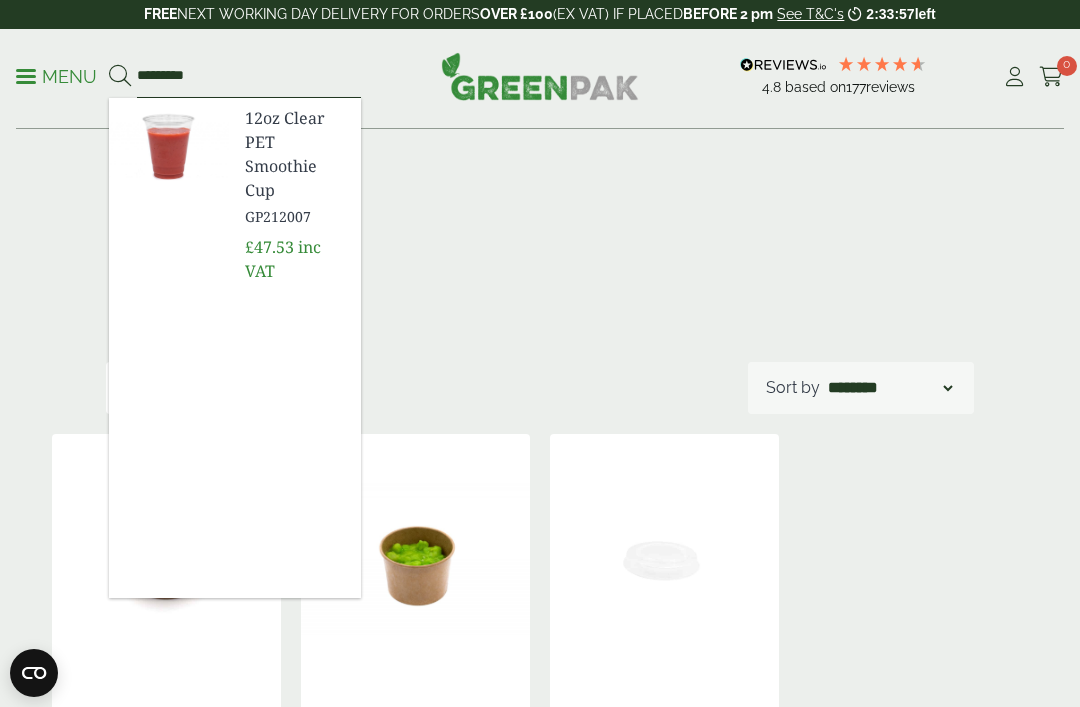 type on "*********" 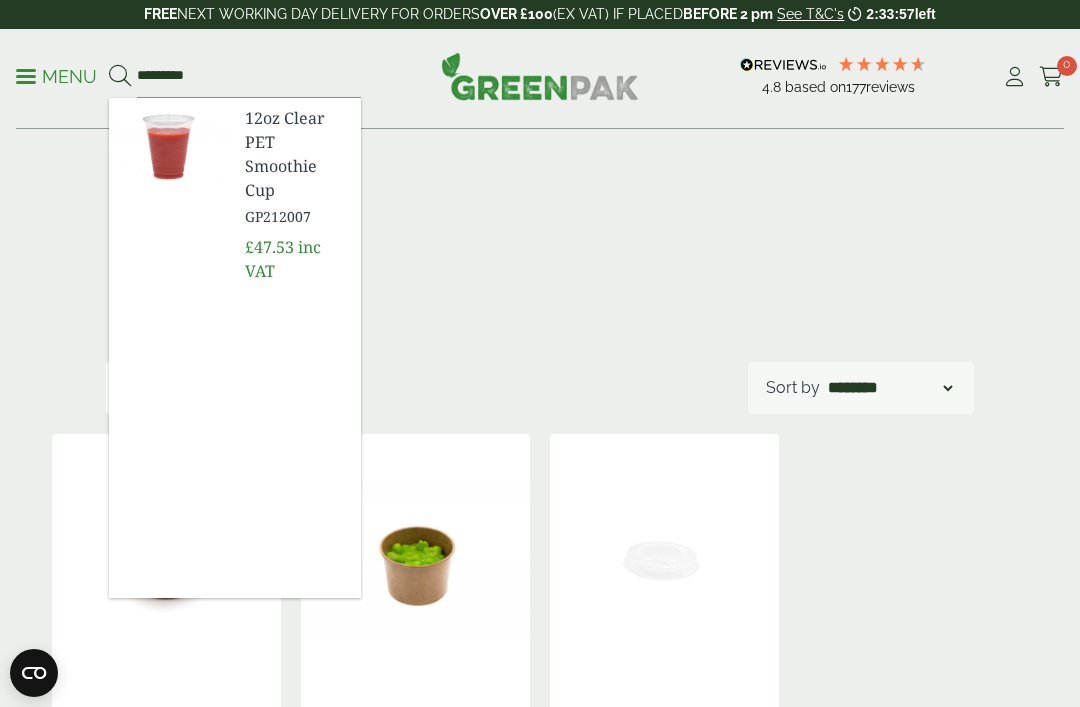 click on "12oz Clear PET Smoothie Cup" at bounding box center [295, 154] 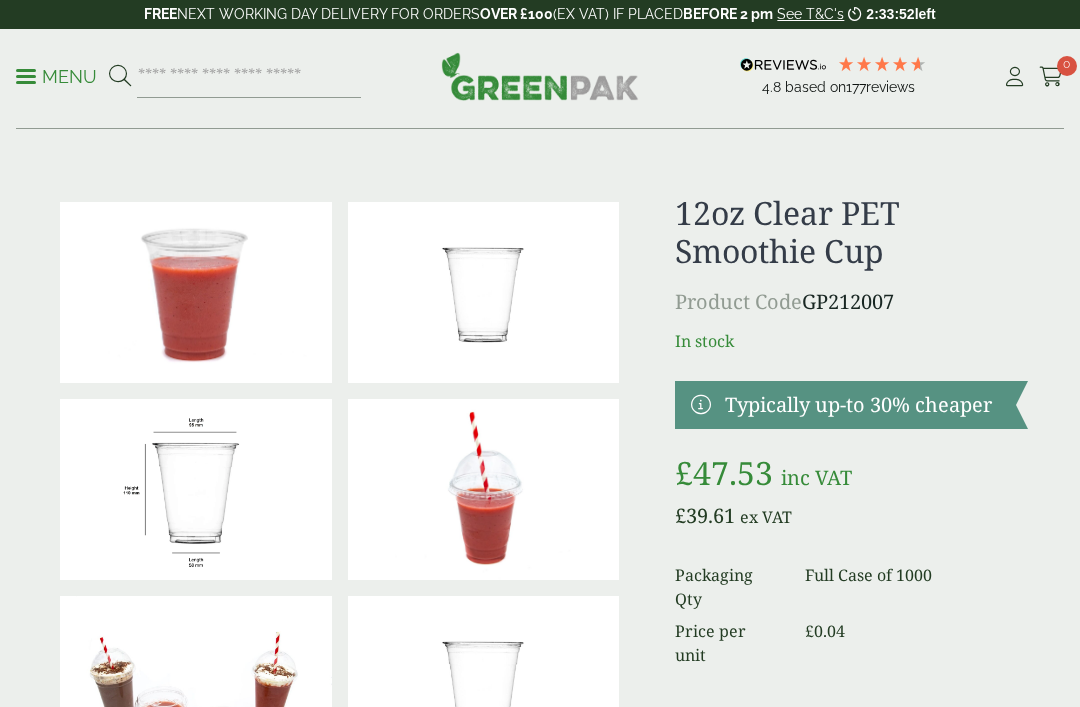 scroll, scrollTop: 0, scrollLeft: 0, axis: both 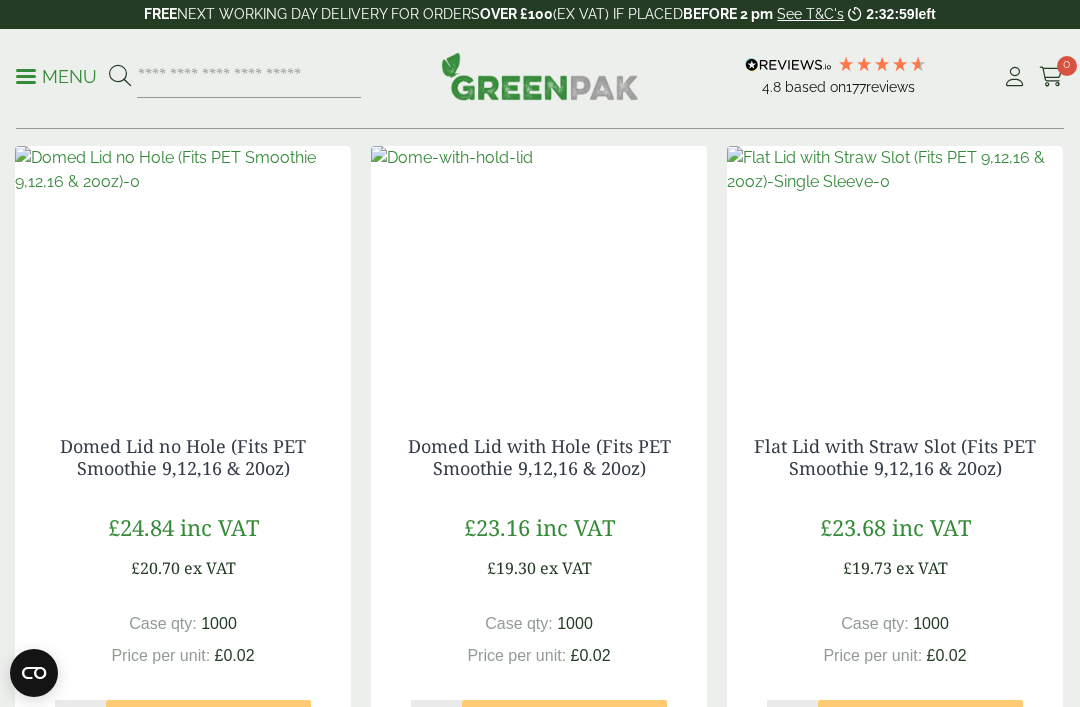 click on "Domed Lid with Hole (Fits PET Smoothie 9,12,16 & 20oz)" at bounding box center (539, 457) 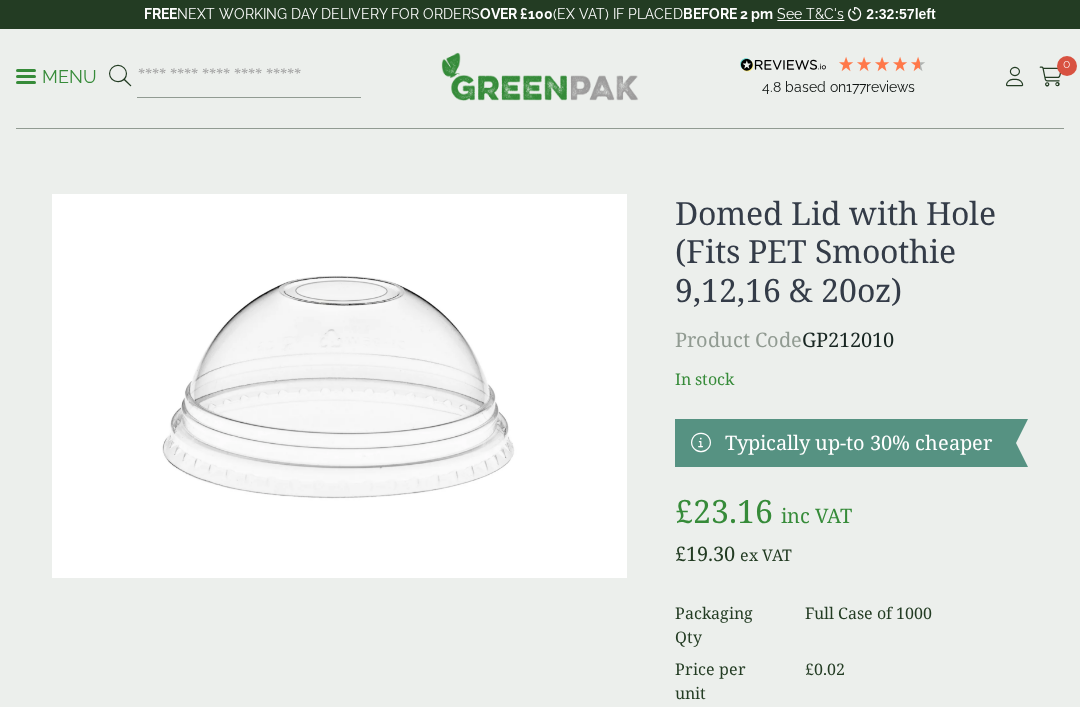 scroll, scrollTop: 0, scrollLeft: 0, axis: both 